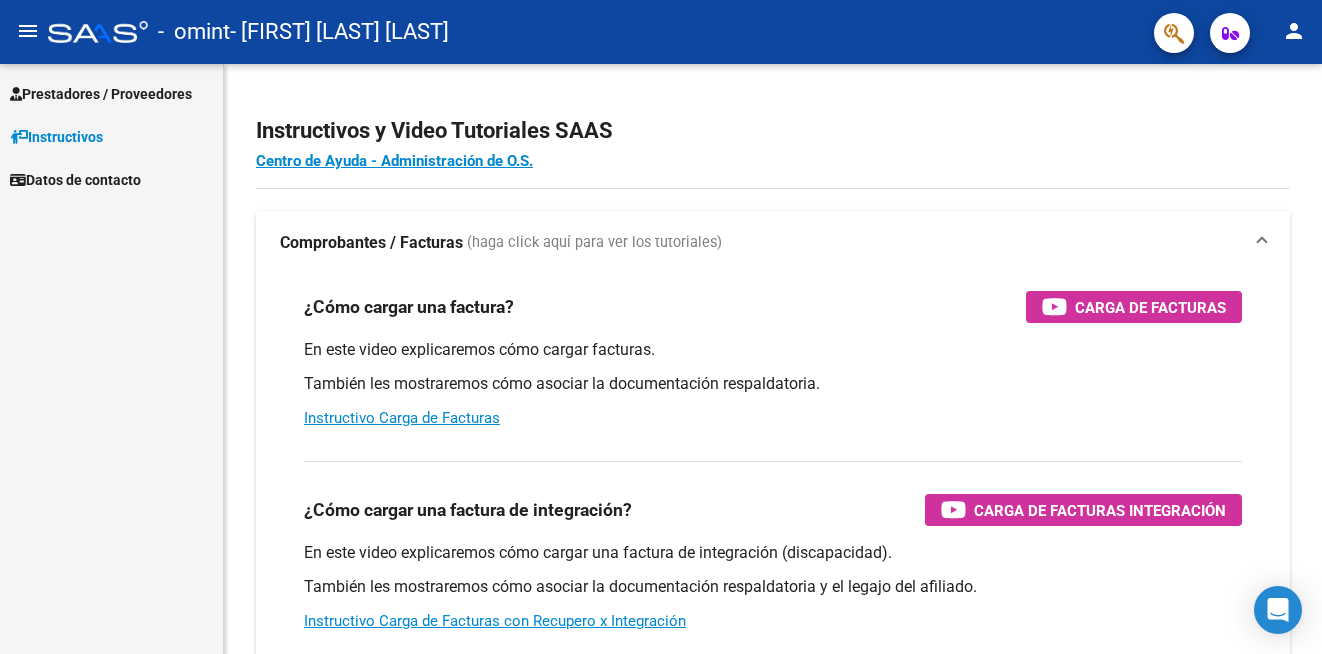 scroll, scrollTop: 0, scrollLeft: 0, axis: both 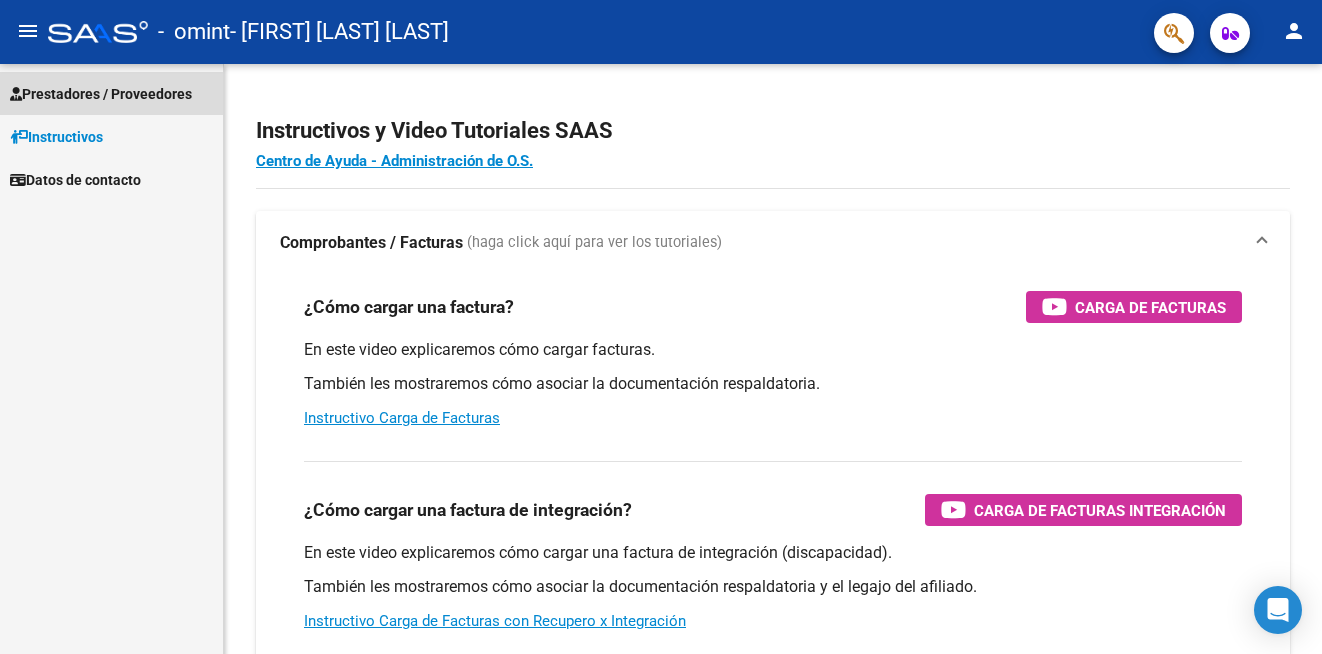 click on "Prestadores / Proveedores" at bounding box center (101, 94) 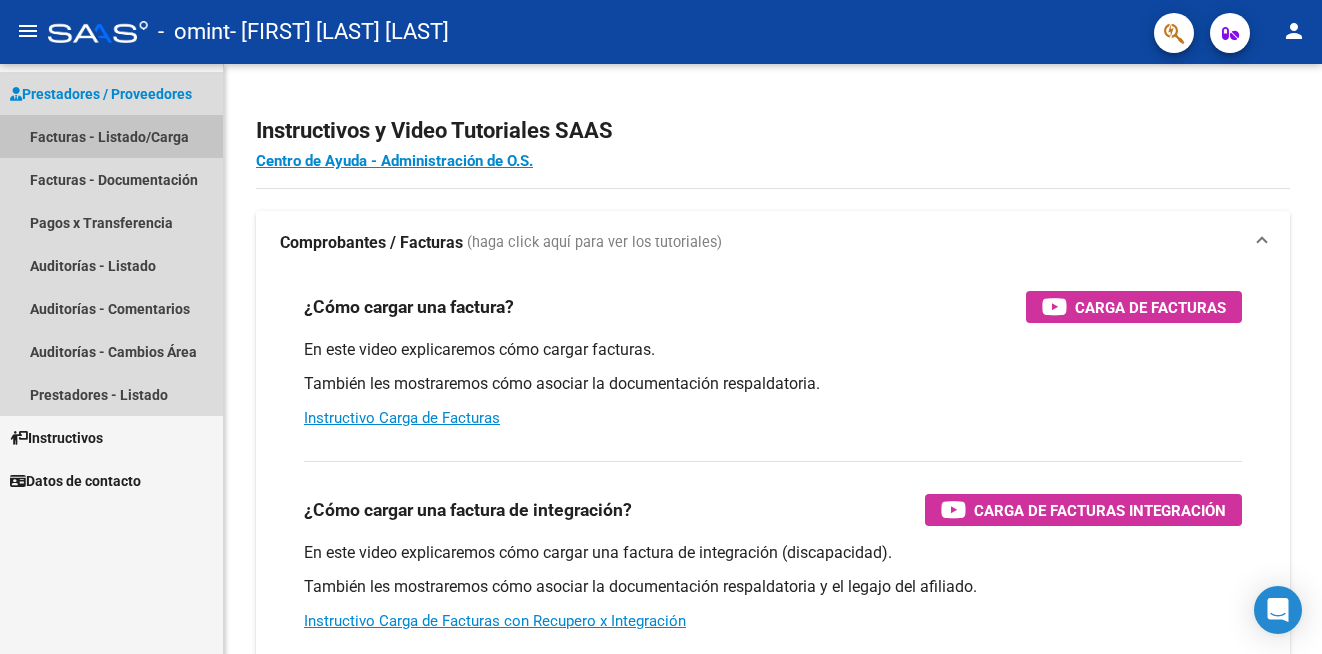 click on "Facturas - Listado/Carga" at bounding box center [111, 136] 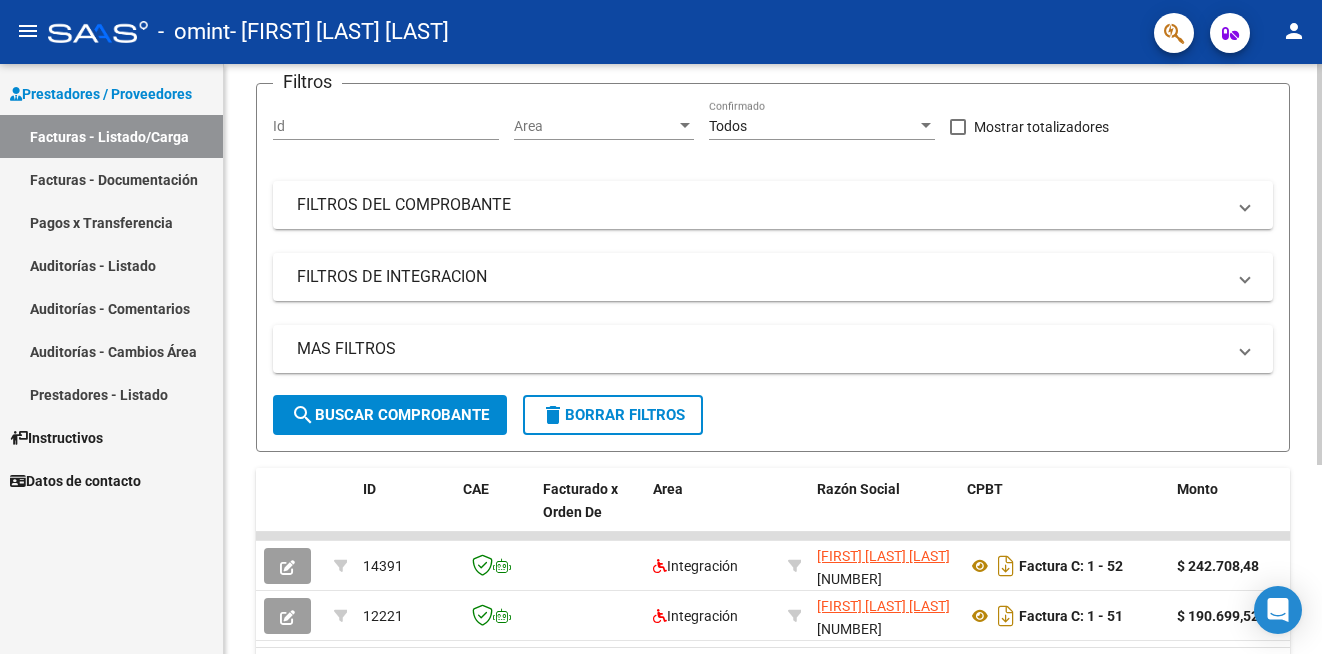 scroll, scrollTop: 277, scrollLeft: 0, axis: vertical 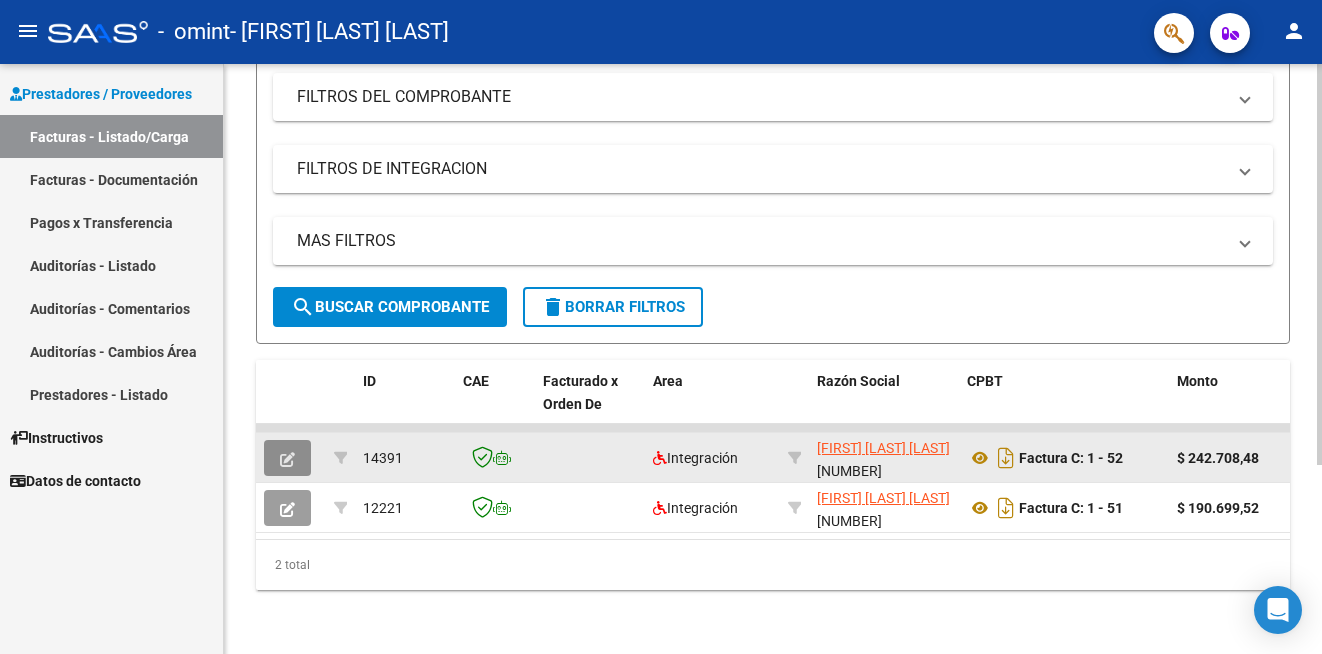 click 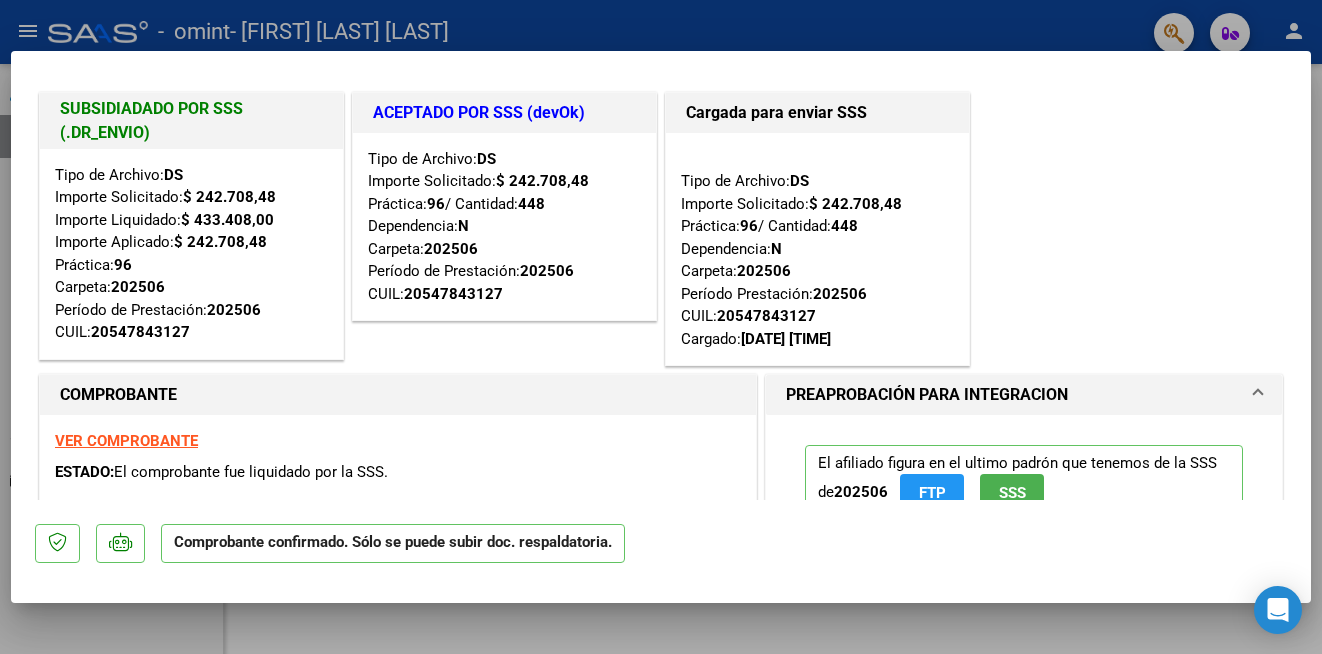 scroll, scrollTop: 0, scrollLeft: 0, axis: both 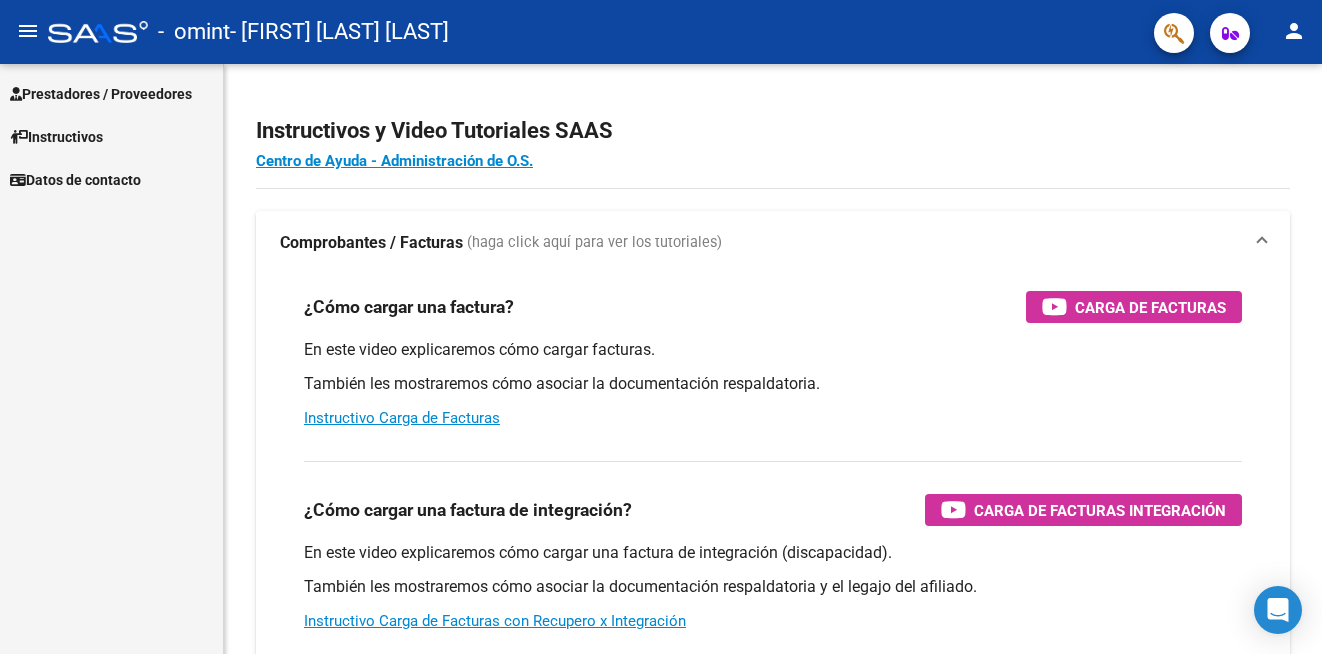 click on "Prestadores / Proveedores" at bounding box center [101, 94] 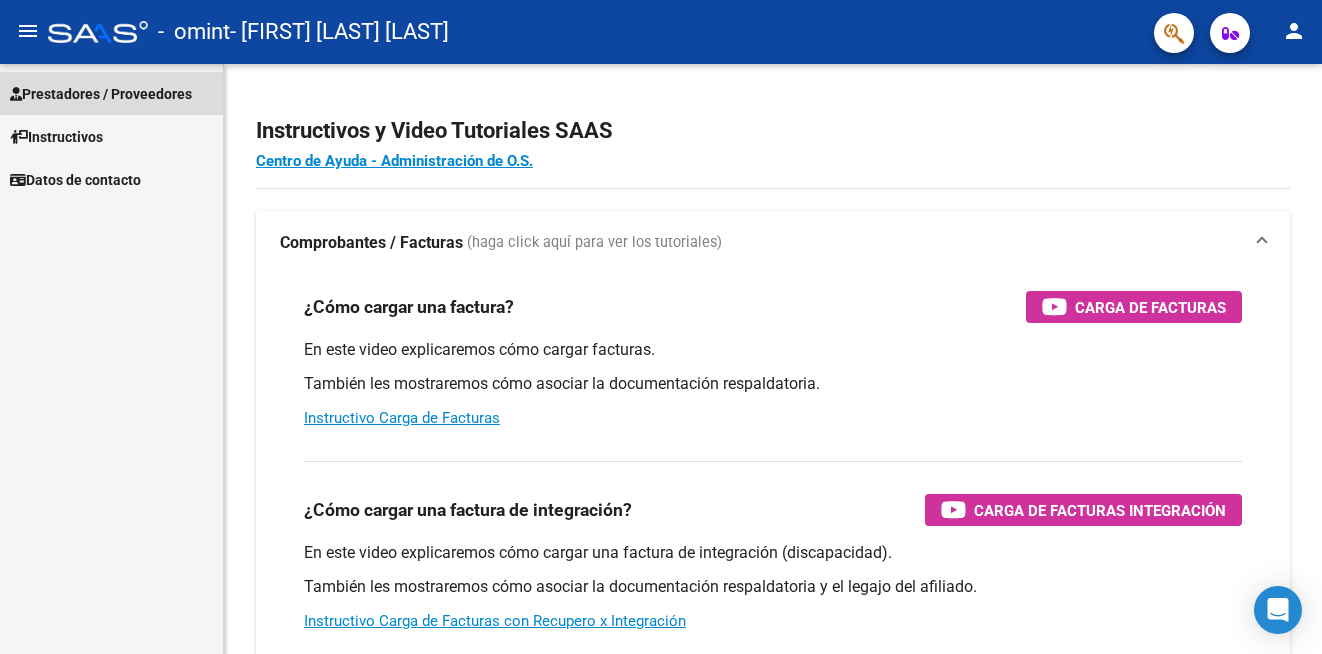 click on "Prestadores / Proveedores" at bounding box center (101, 94) 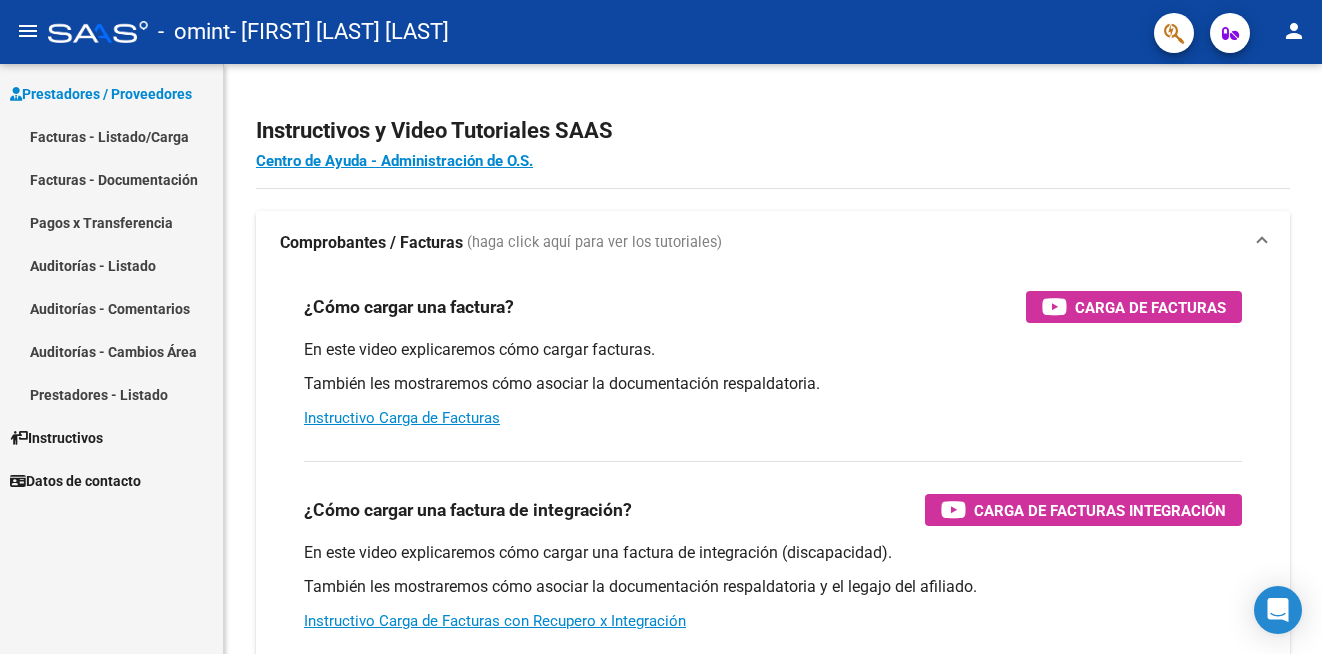 click on "Facturas - Listado/Carga" at bounding box center [111, 136] 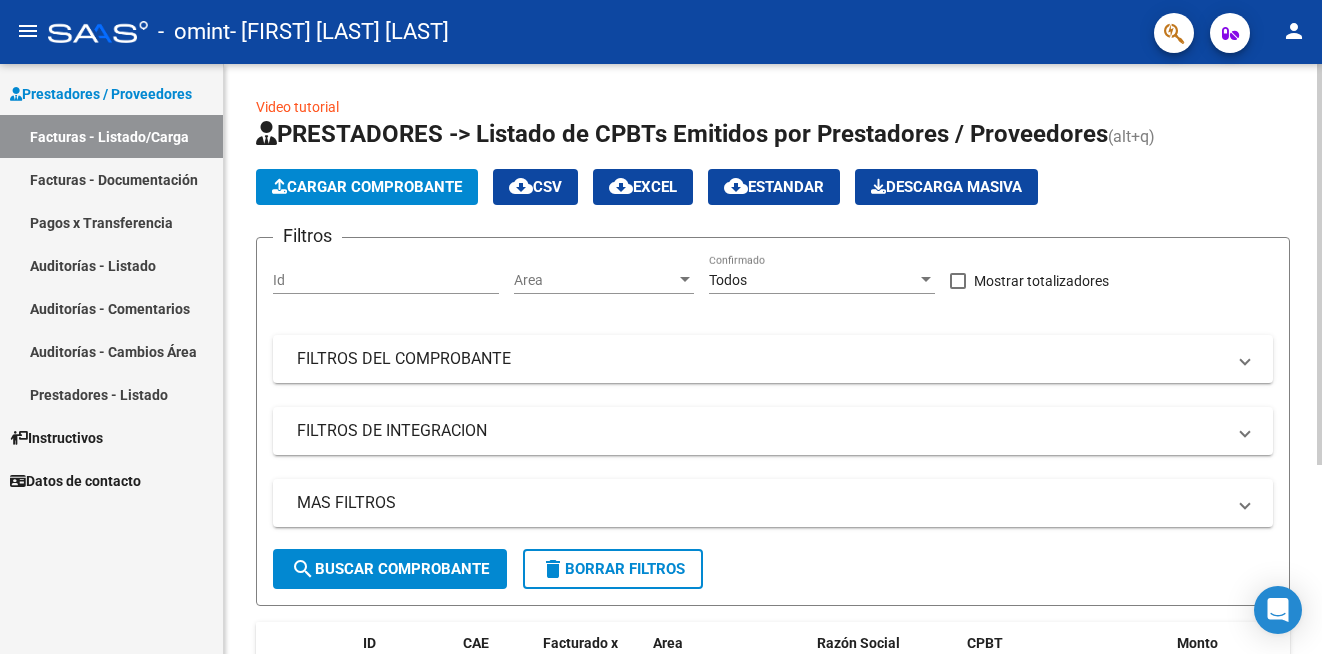 click on "Cargar Comprobante" 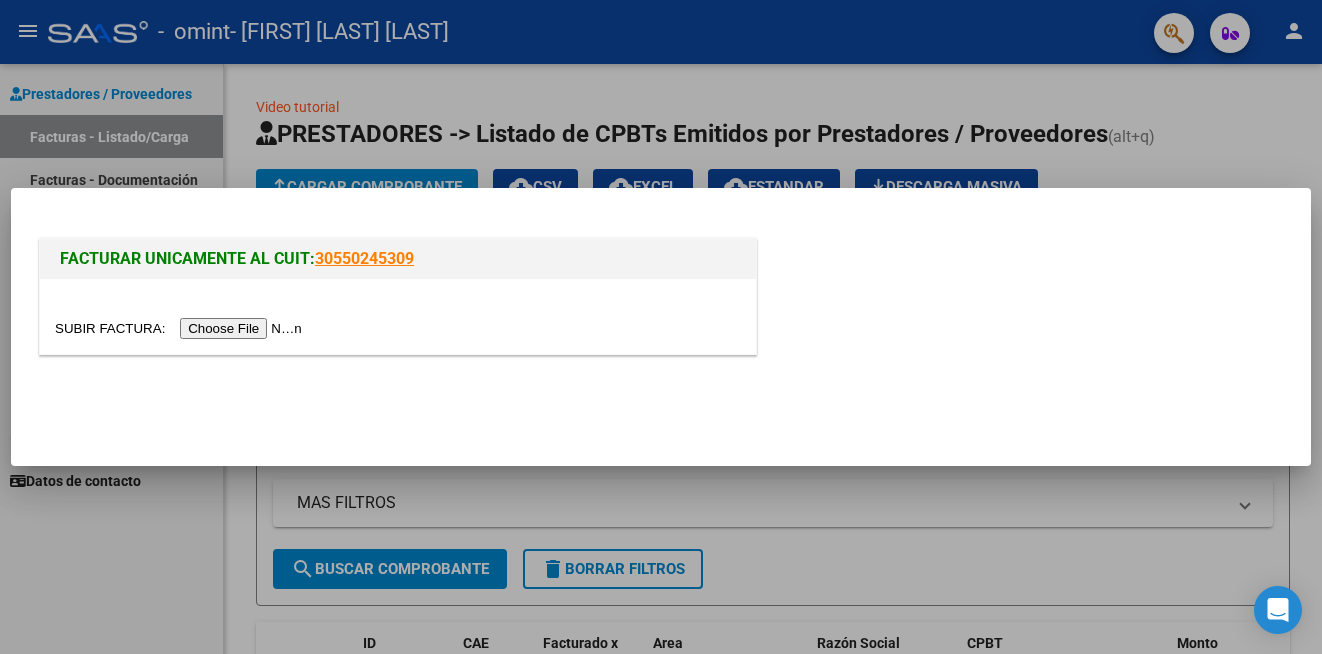 click at bounding box center [181, 328] 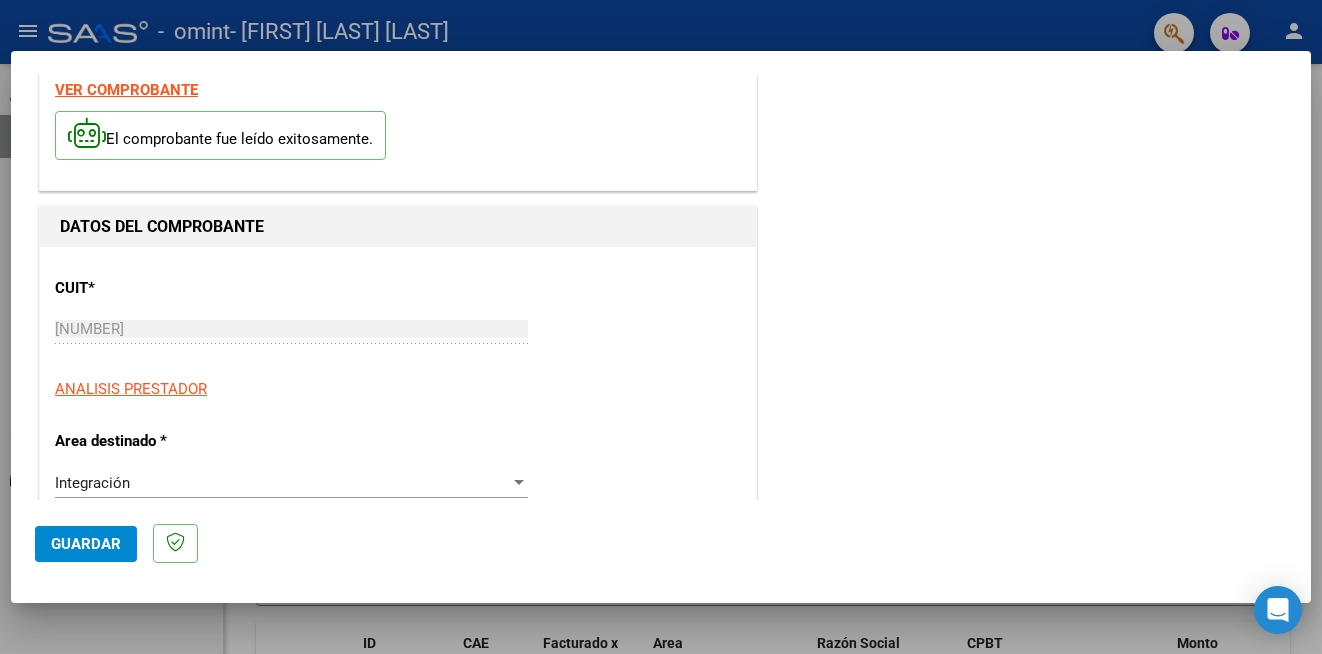 scroll, scrollTop: 120, scrollLeft: 0, axis: vertical 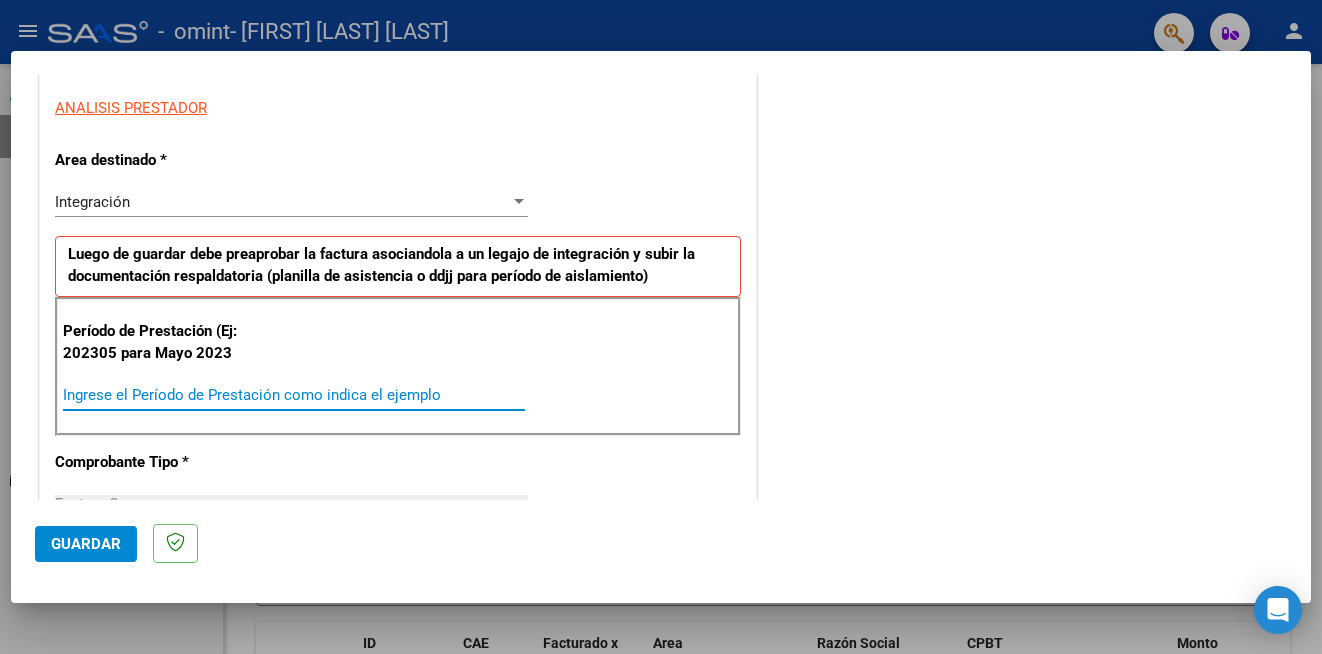 click on "Ingrese el Período de Prestación como indica el ejemplo" at bounding box center [294, 395] 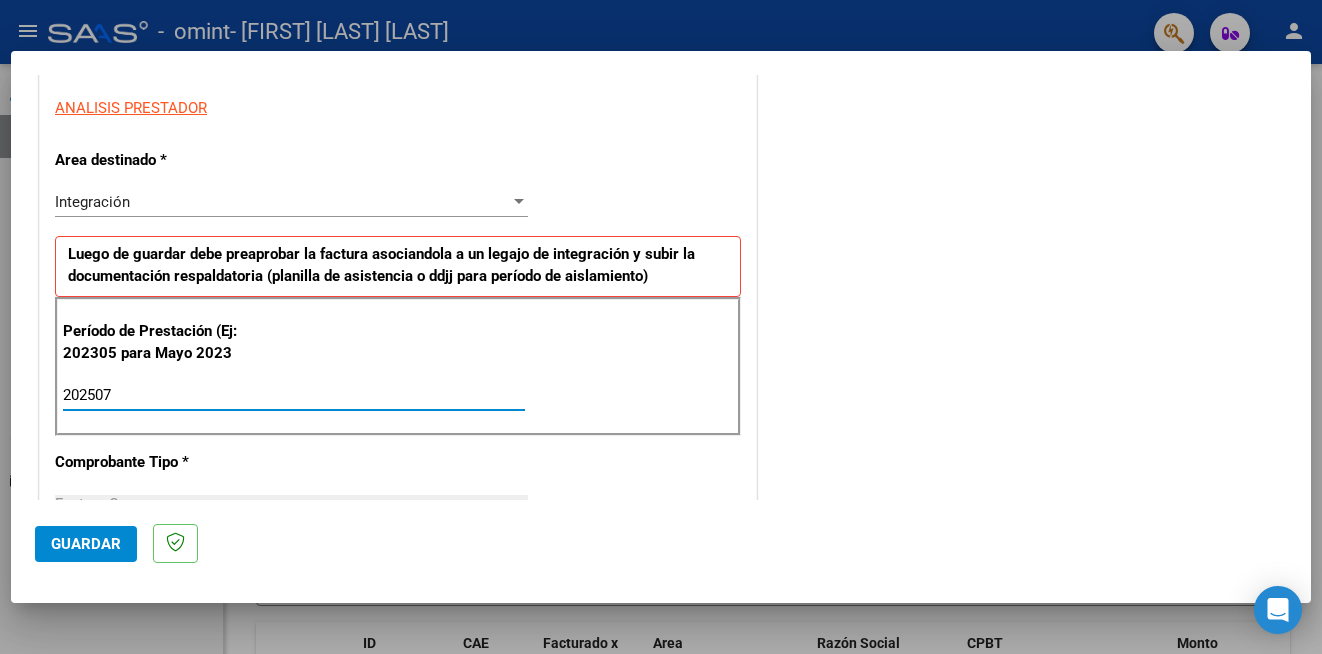 type on "202507" 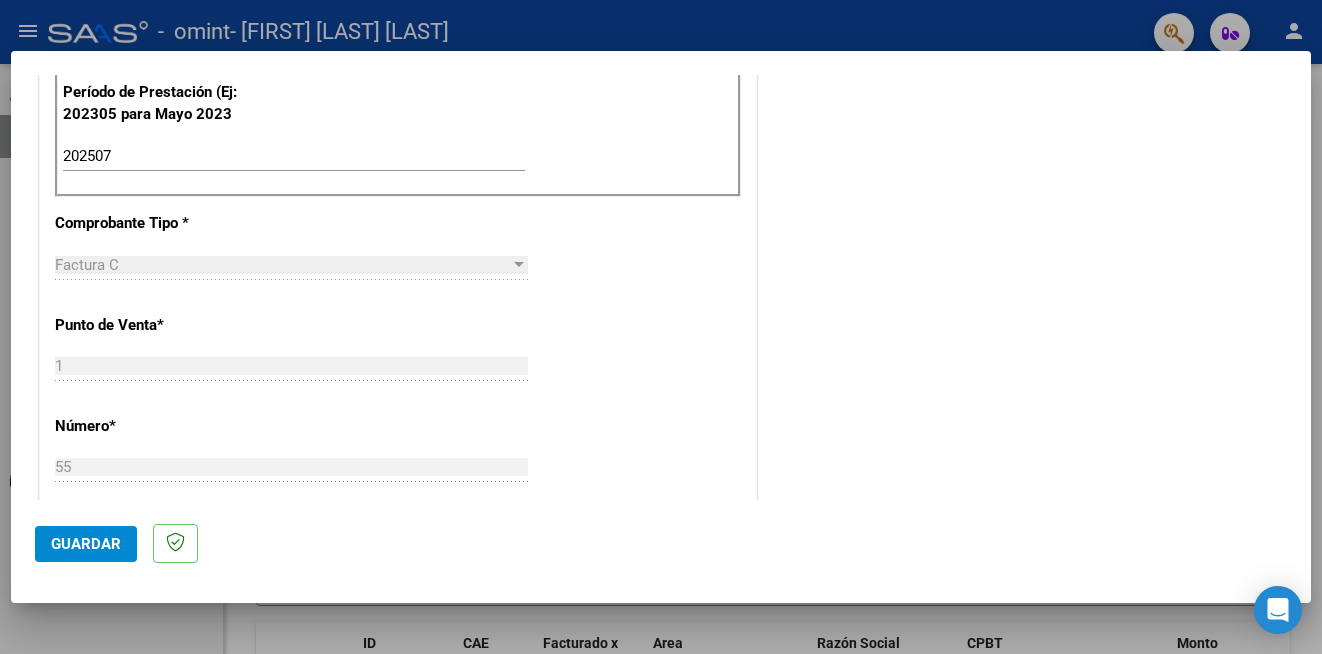 scroll, scrollTop: 600, scrollLeft: 0, axis: vertical 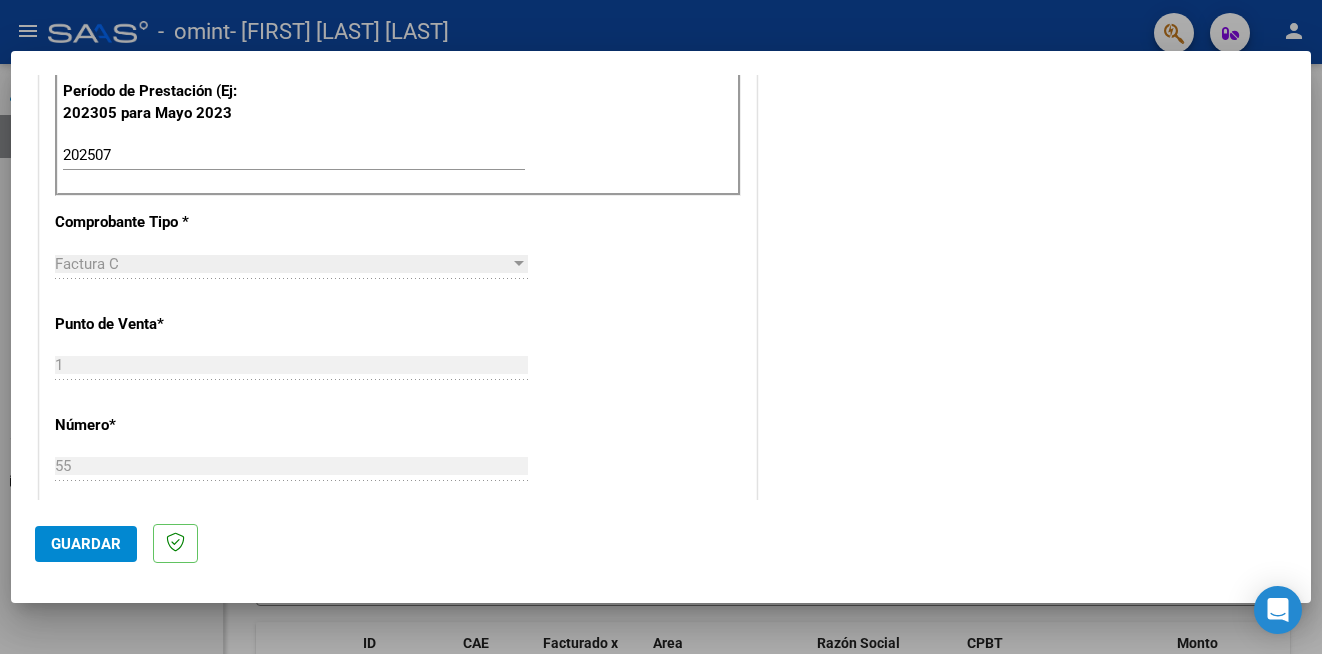 click on "Factura C" at bounding box center (282, 264) 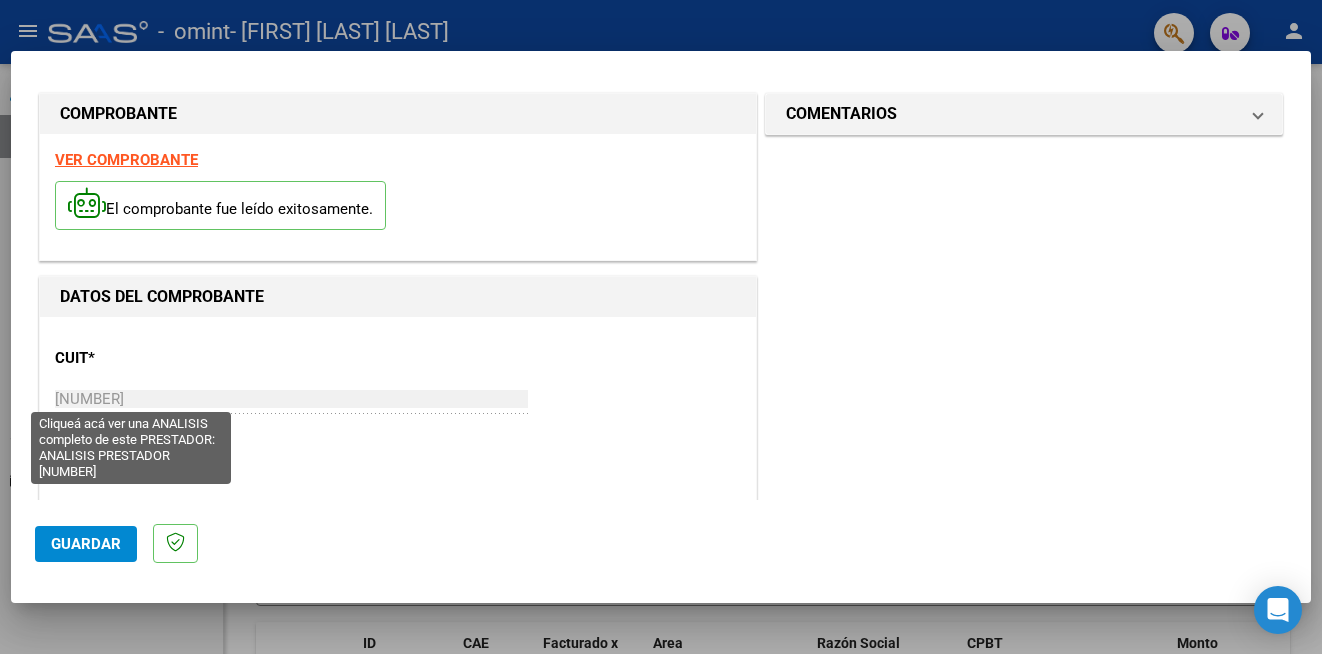scroll, scrollTop: 0, scrollLeft: 0, axis: both 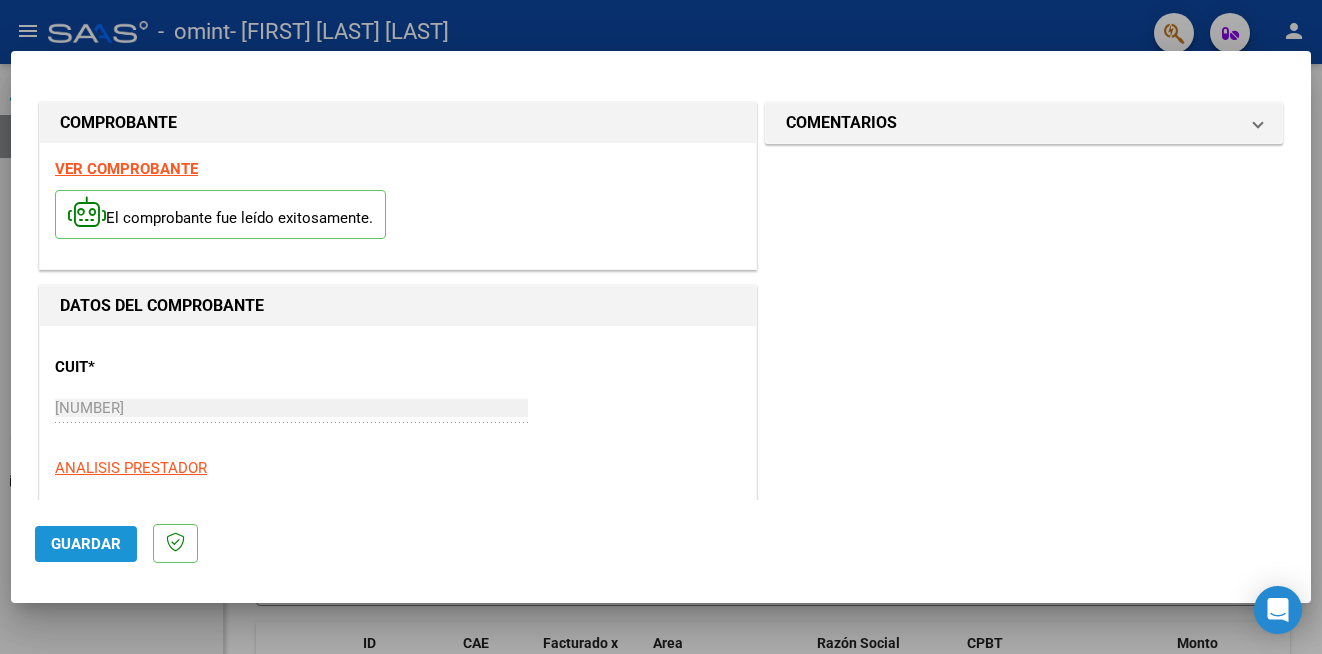 click on "Guardar" 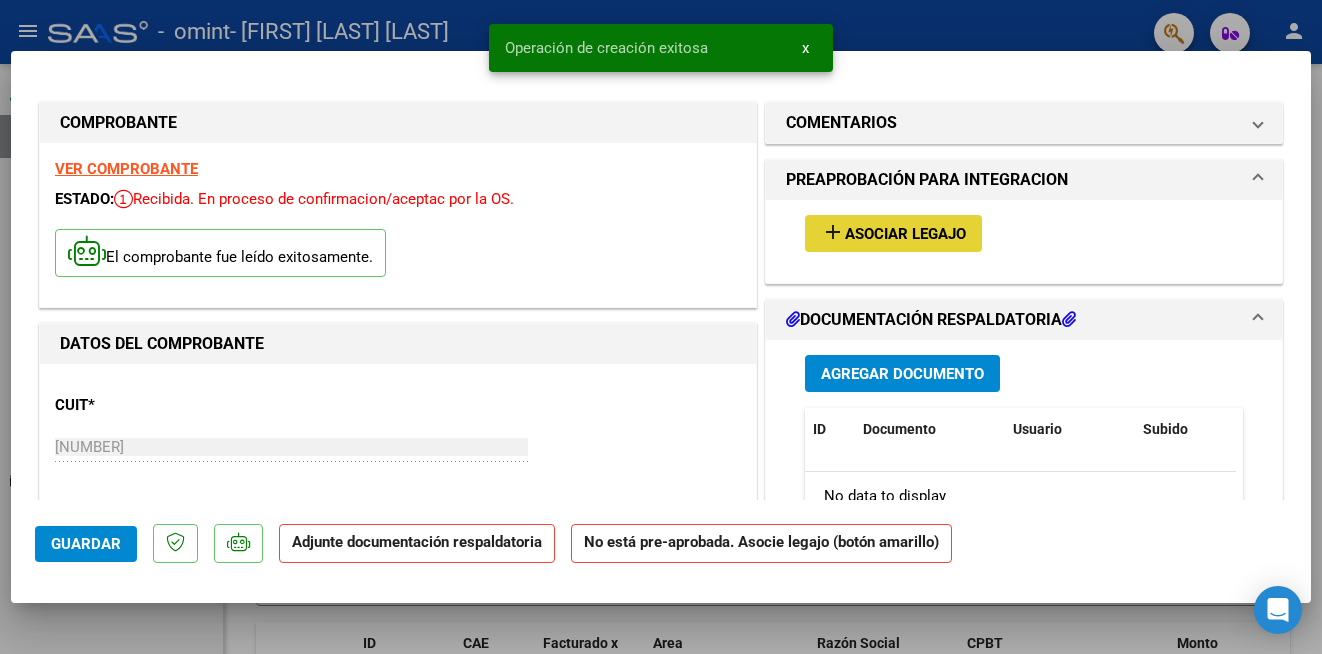 click on "Asociar Legajo" at bounding box center [905, 234] 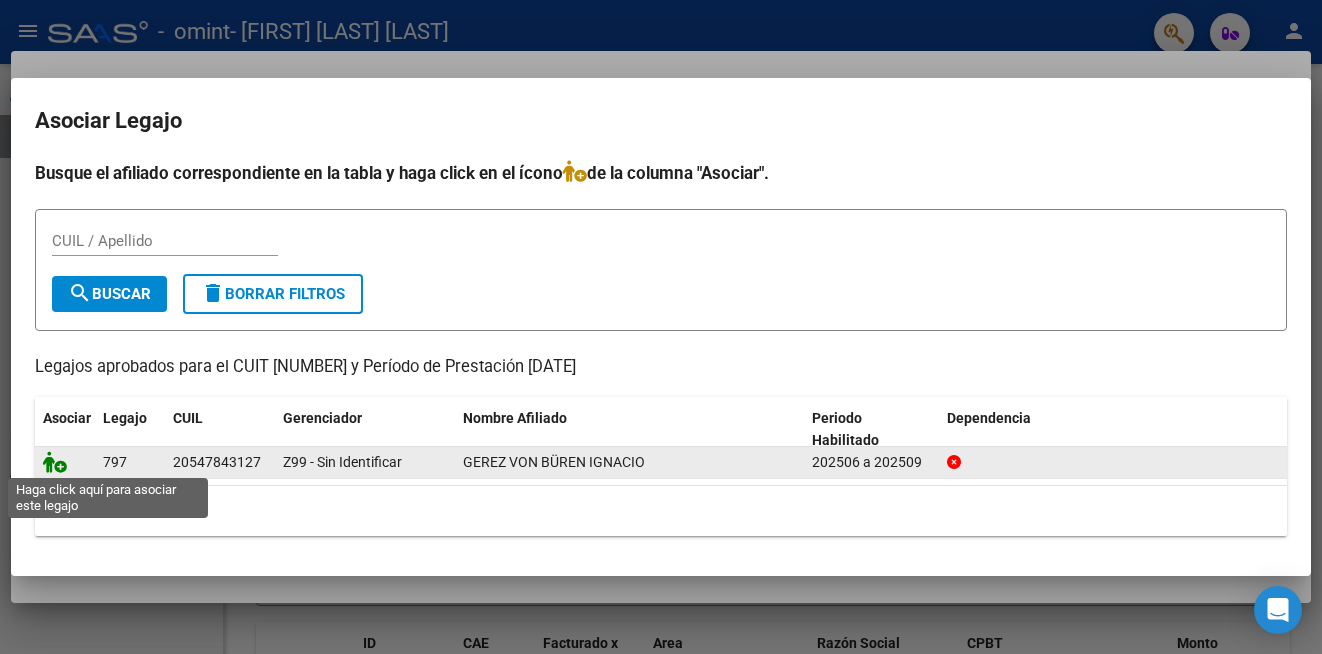 click 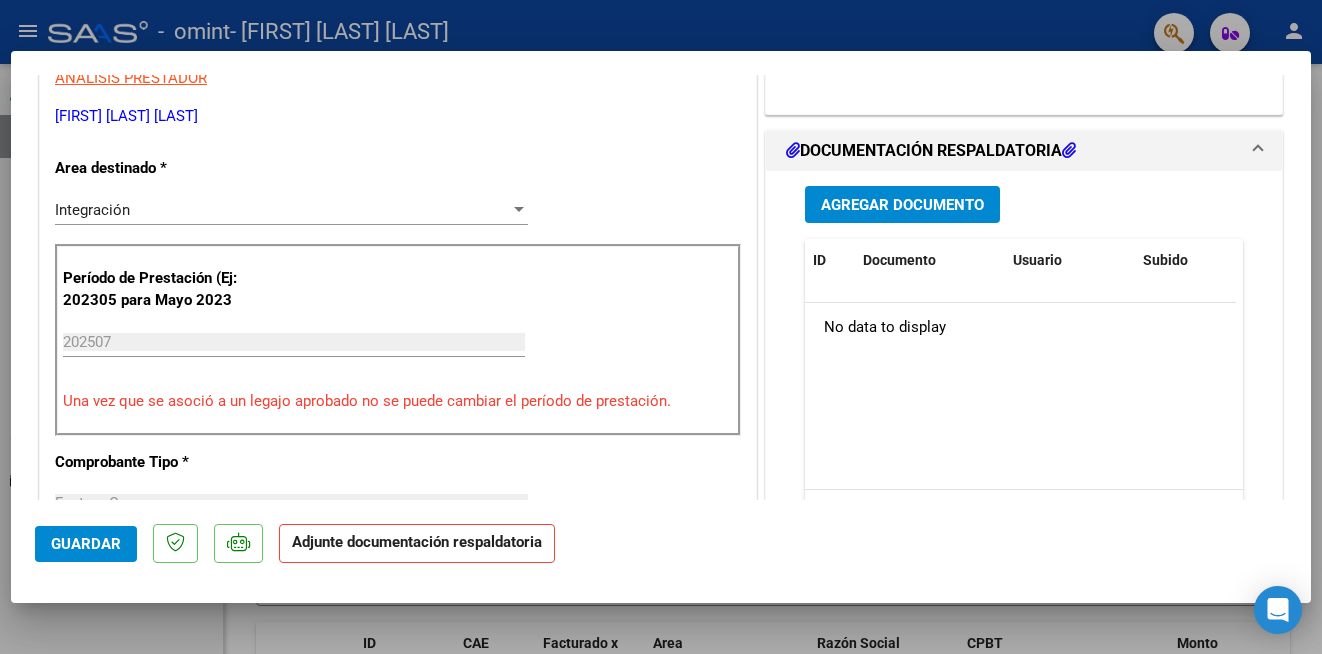scroll, scrollTop: 480, scrollLeft: 0, axis: vertical 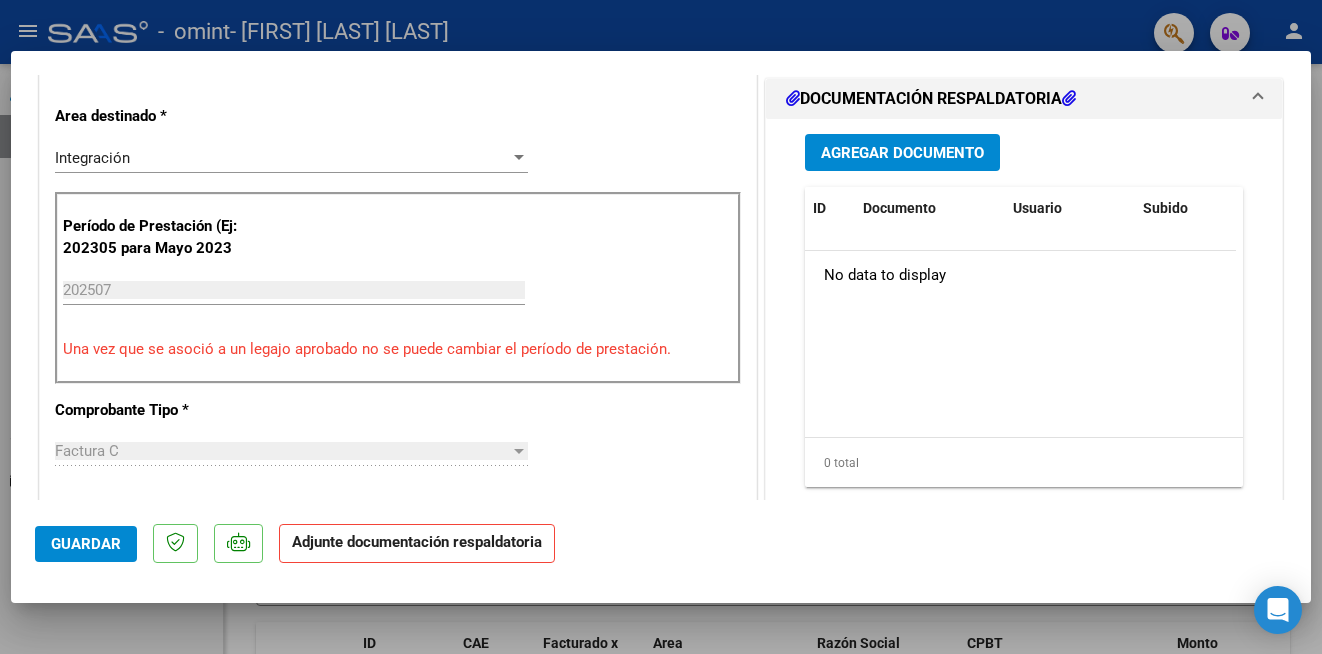 click on "Agregar Documento" at bounding box center [902, 153] 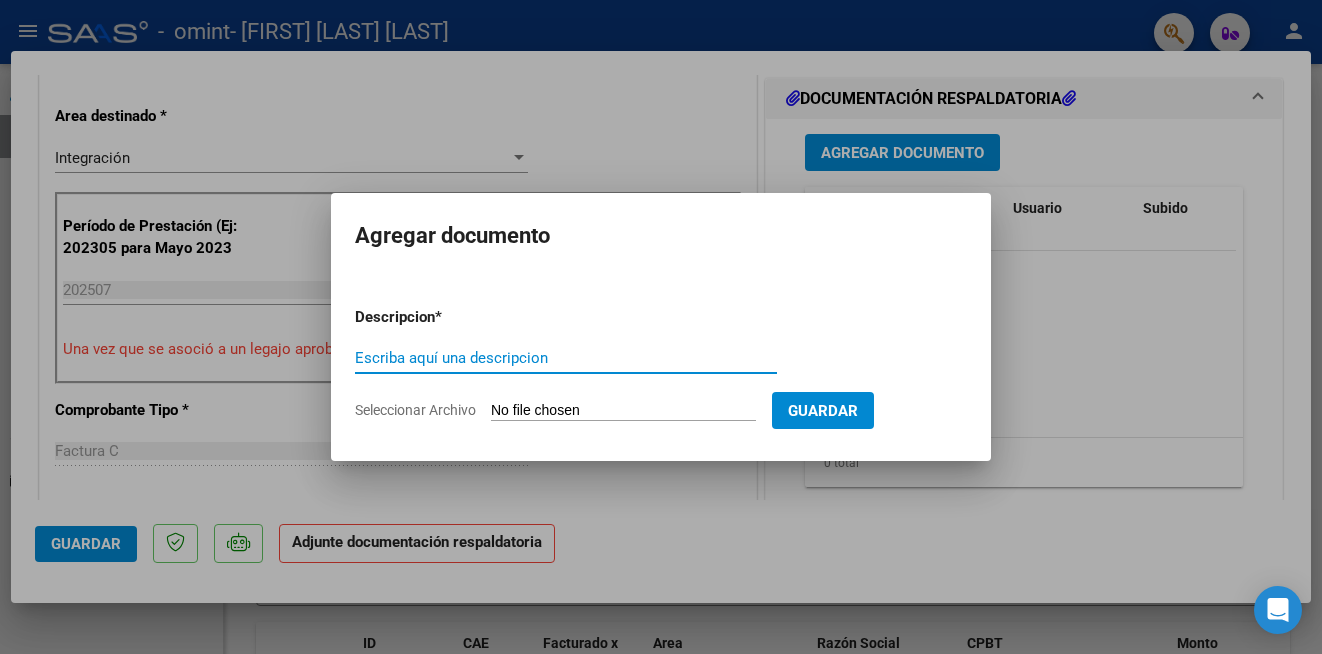 click on "Escriba aquí una descripcion" at bounding box center [566, 358] 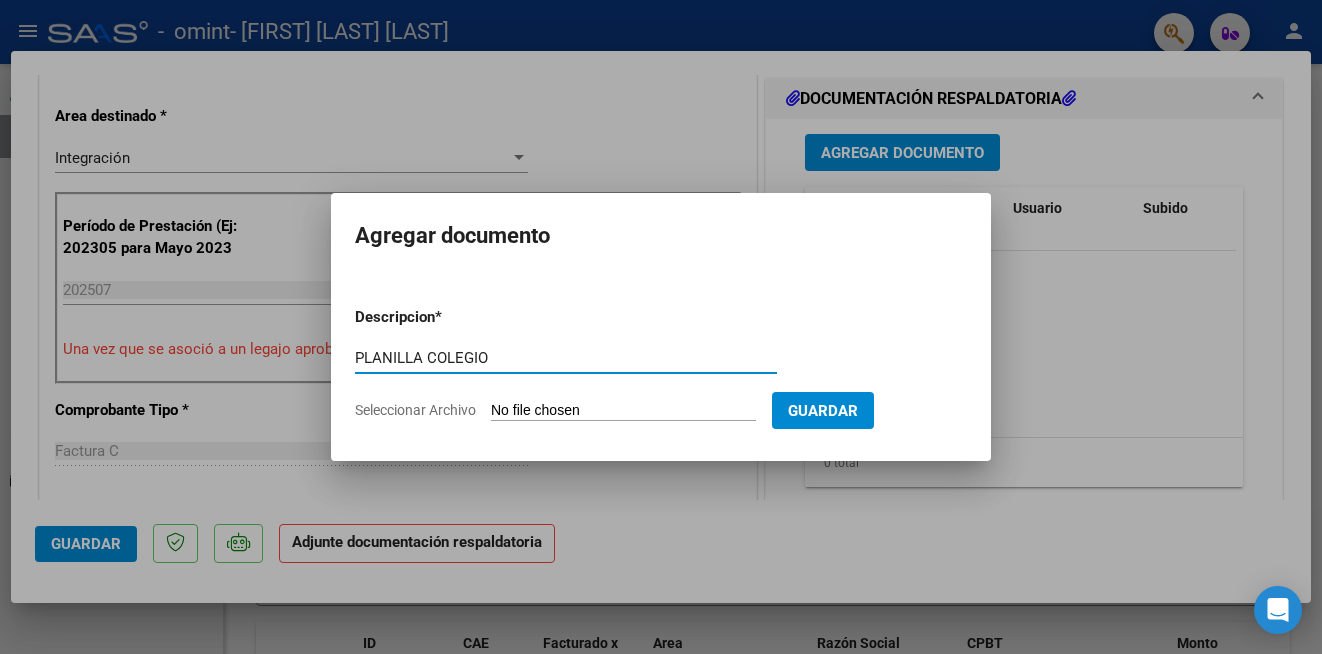 type on "PLANILLA COLEGIO" 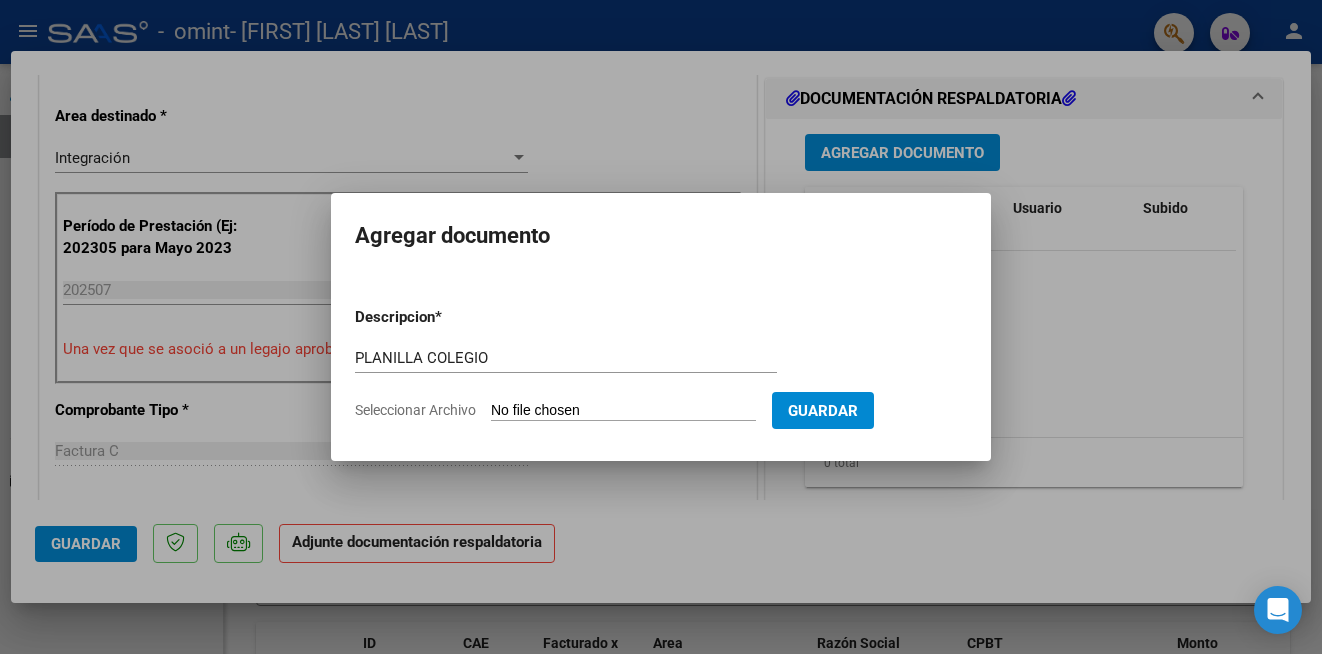 click on "Seleccionar Archivo" at bounding box center [623, 411] 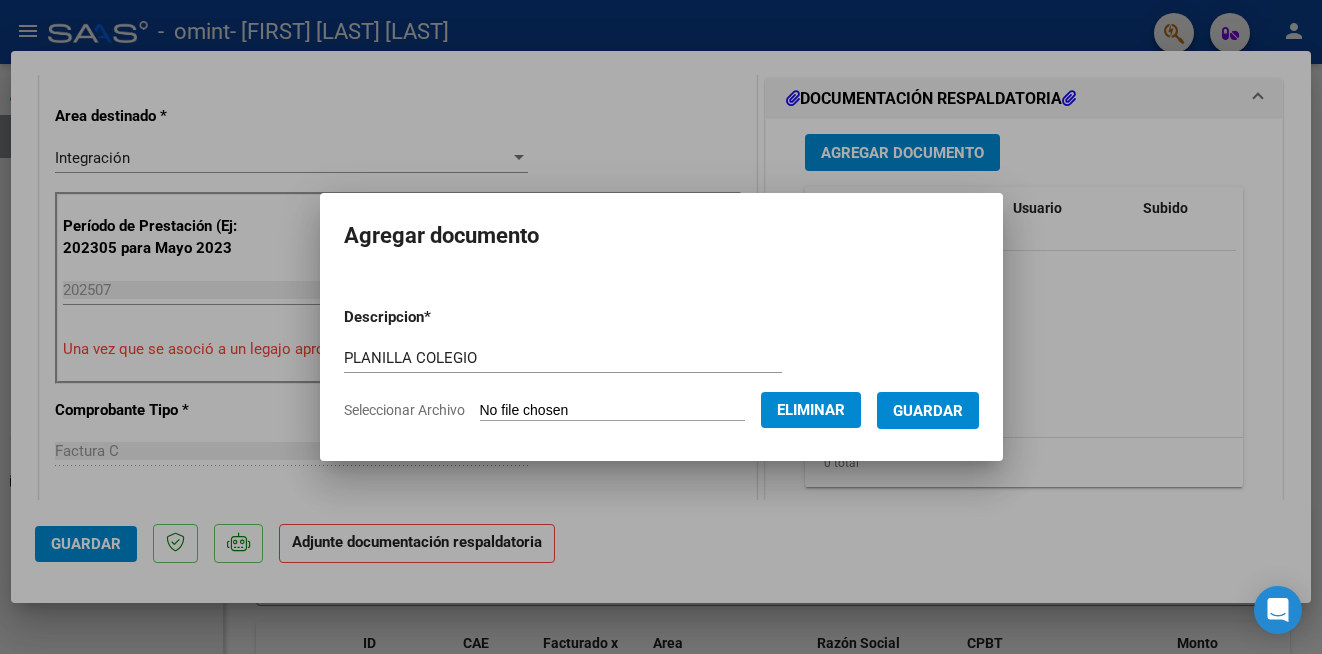 click on "Guardar" at bounding box center (928, 411) 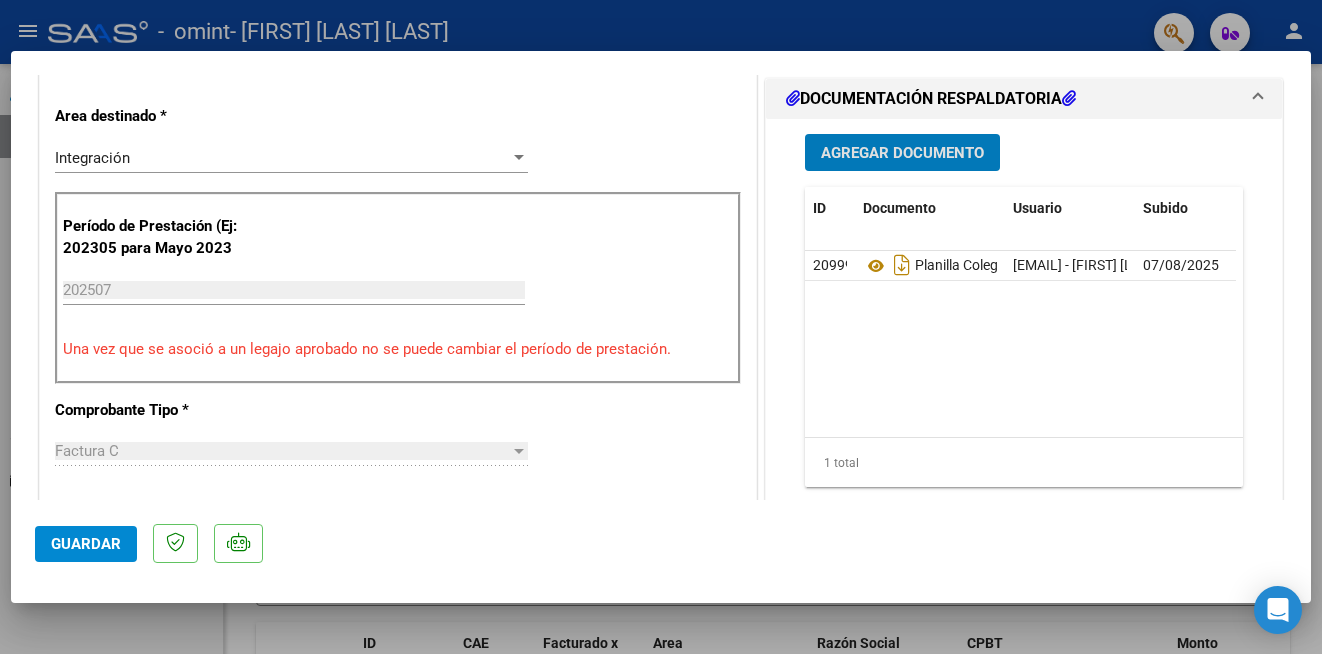 click on "Guardar" 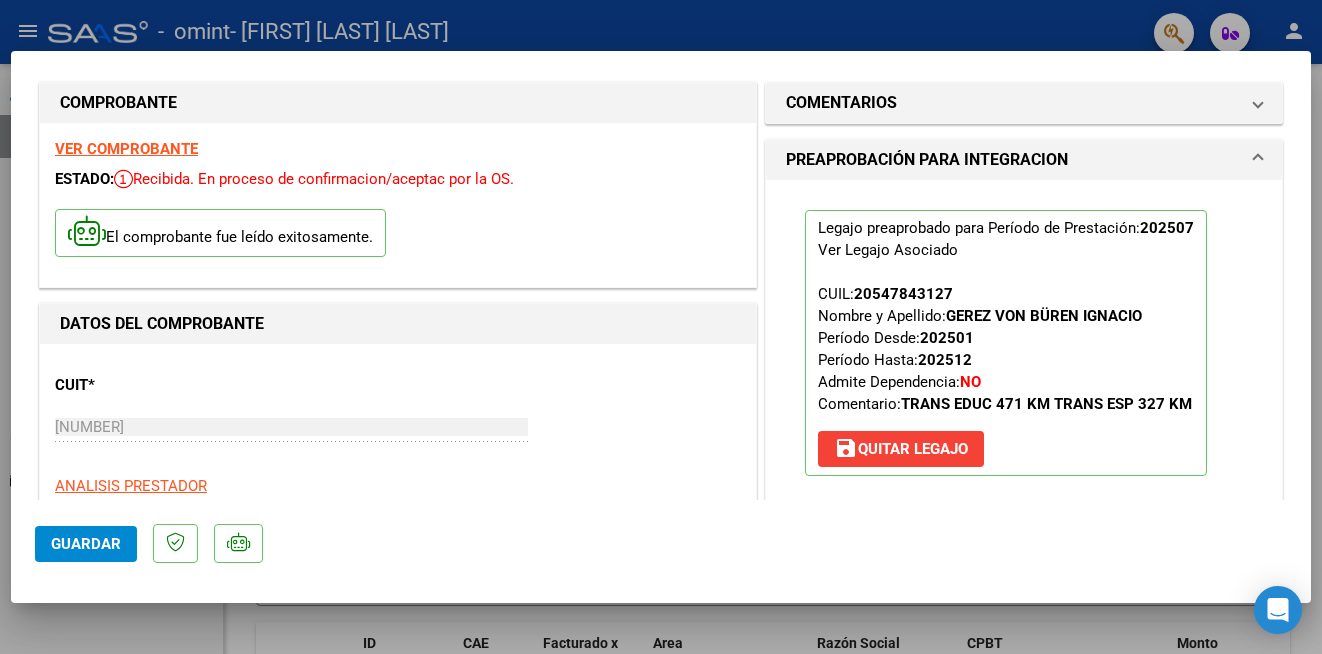 scroll, scrollTop: 0, scrollLeft: 0, axis: both 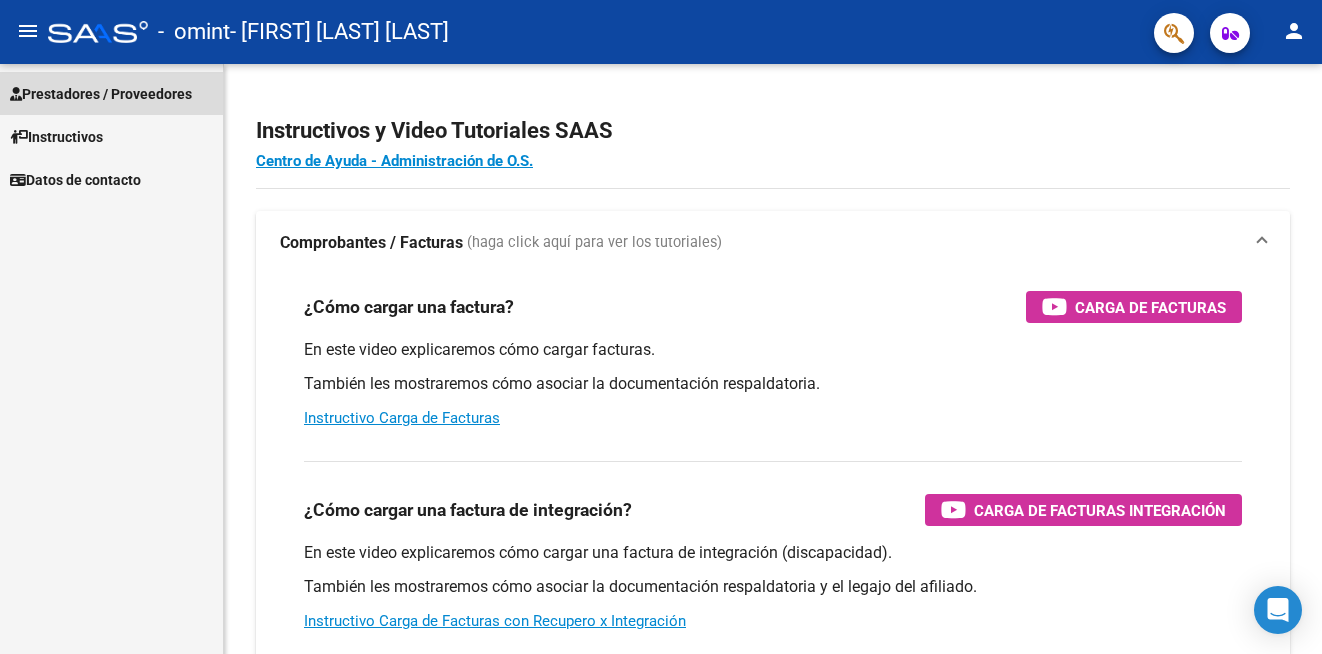 click on "Prestadores / Proveedores" at bounding box center [101, 94] 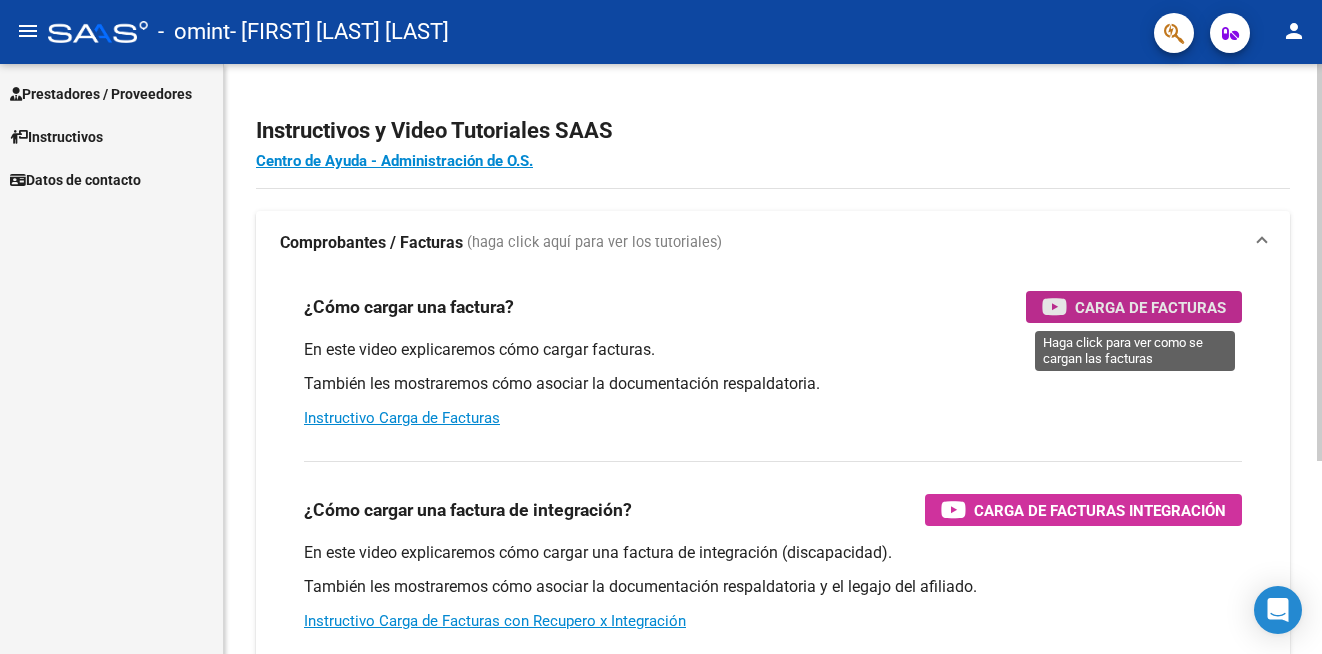 click on "Carga de Facturas" at bounding box center [1150, 307] 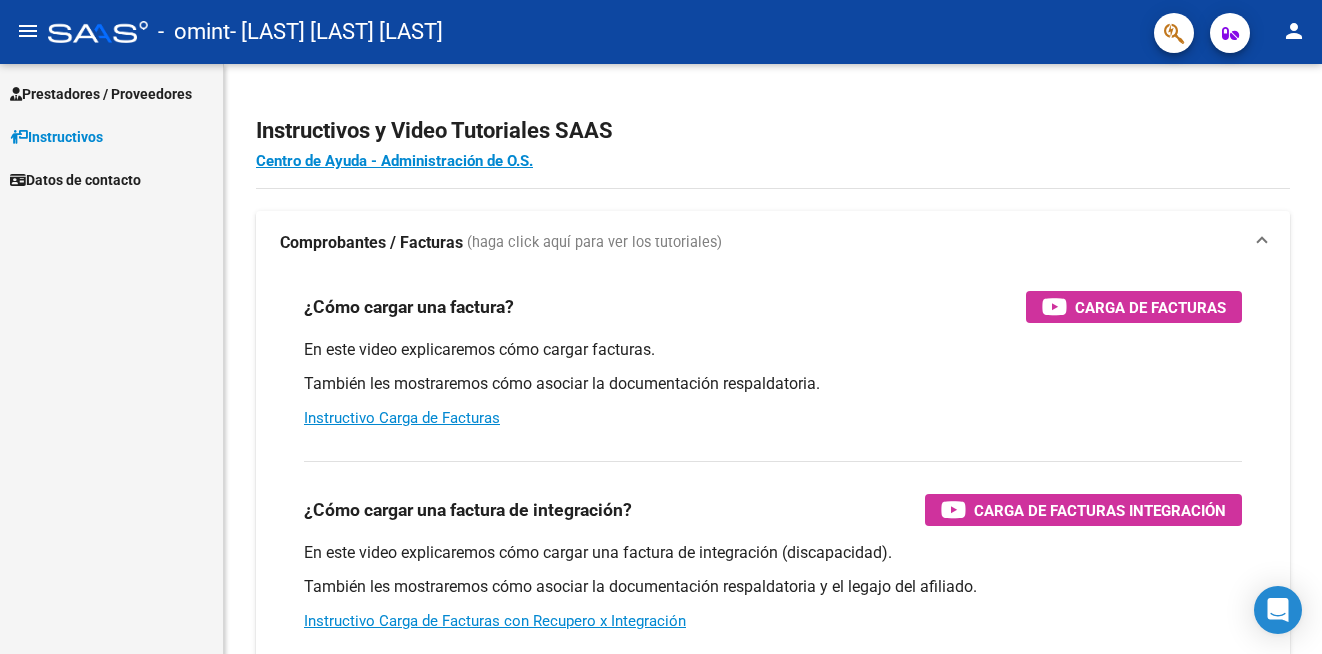 scroll, scrollTop: 0, scrollLeft: 0, axis: both 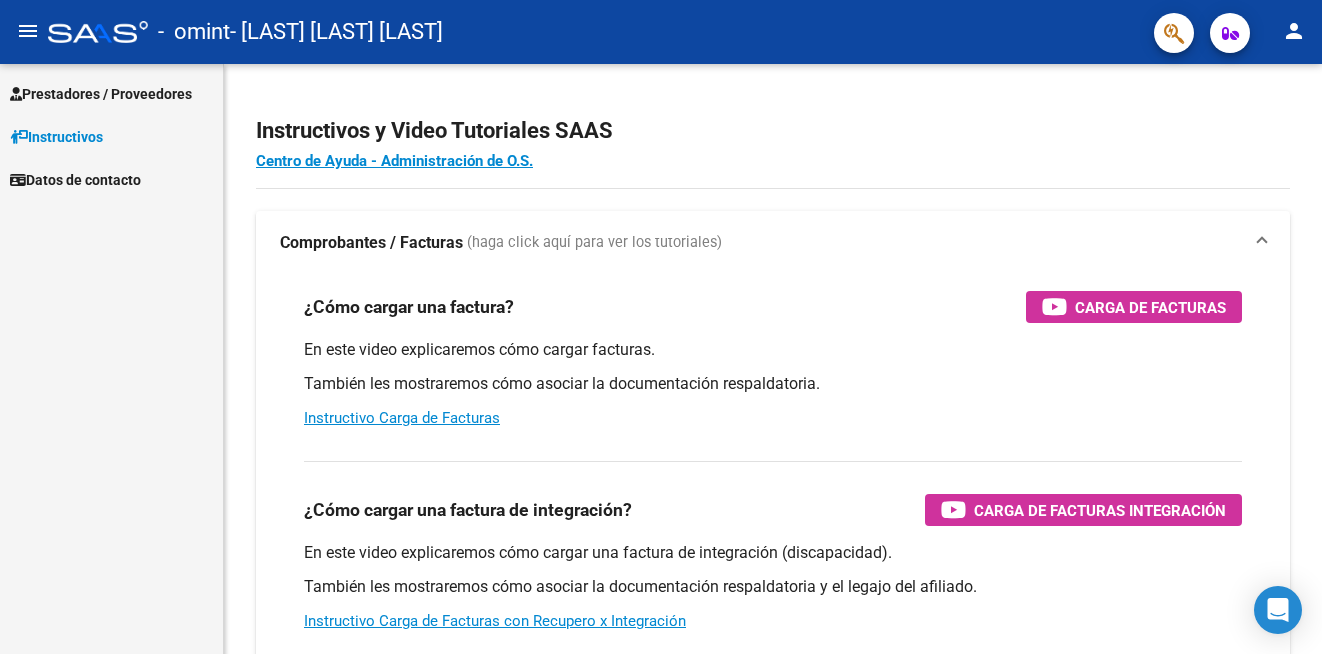 click on "Prestadores / Proveedores" at bounding box center (101, 94) 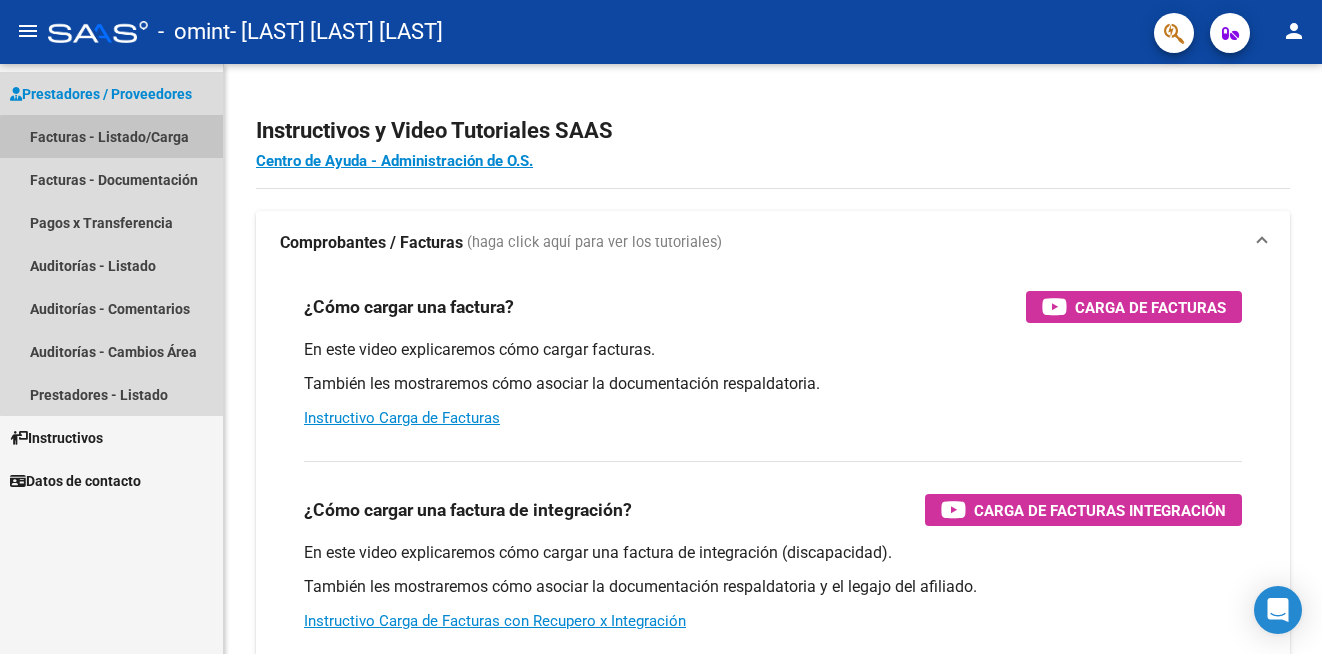 click on "Facturas - Listado/Carga" at bounding box center (111, 136) 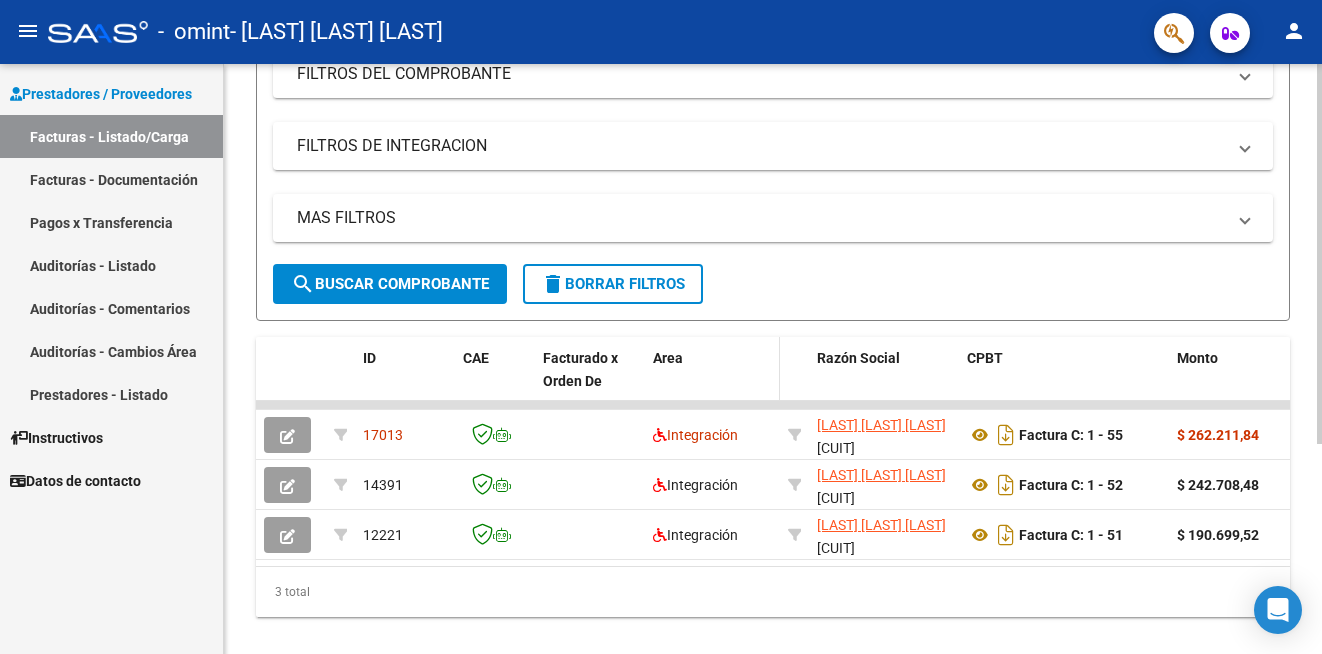 scroll, scrollTop: 327, scrollLeft: 0, axis: vertical 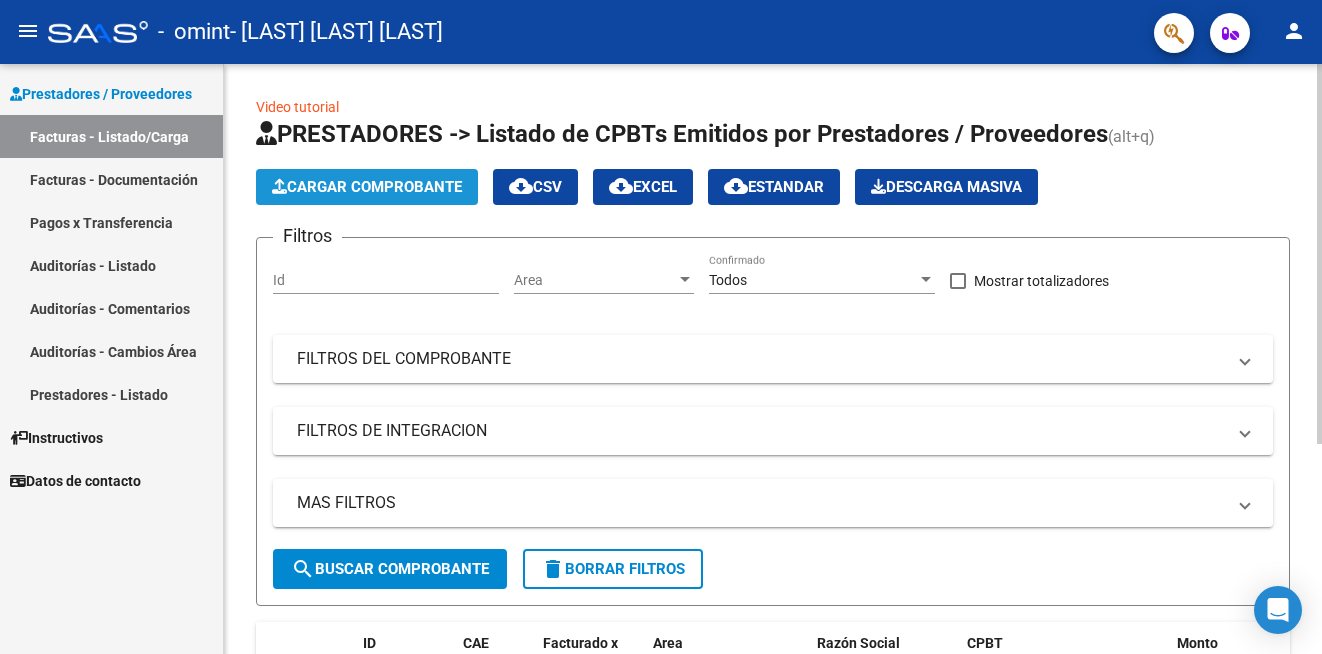click on "Cargar Comprobante" 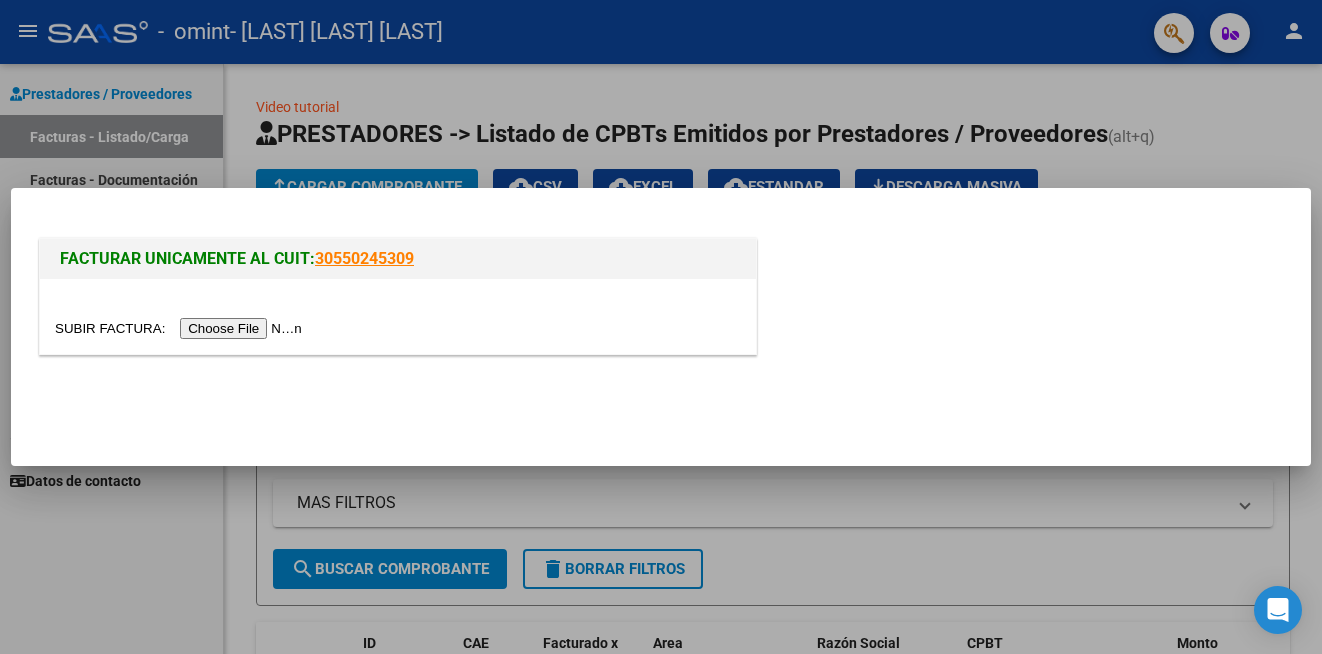 click at bounding box center (181, 328) 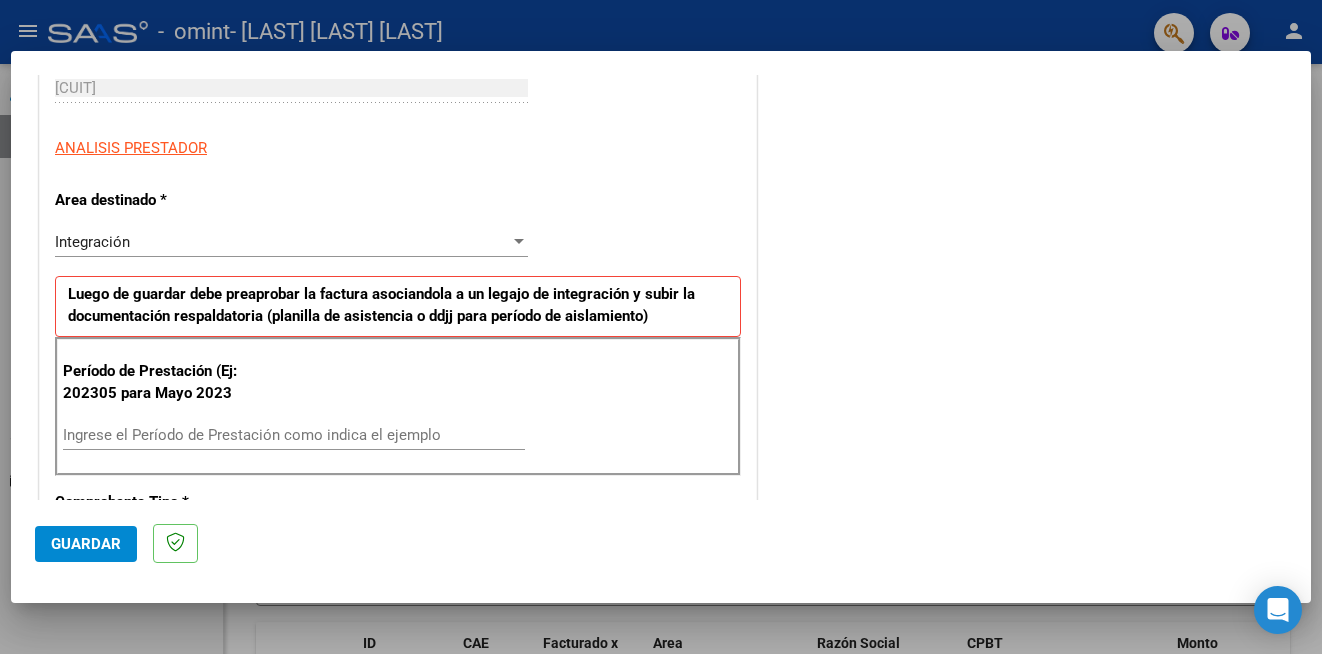 scroll, scrollTop: 360, scrollLeft: 0, axis: vertical 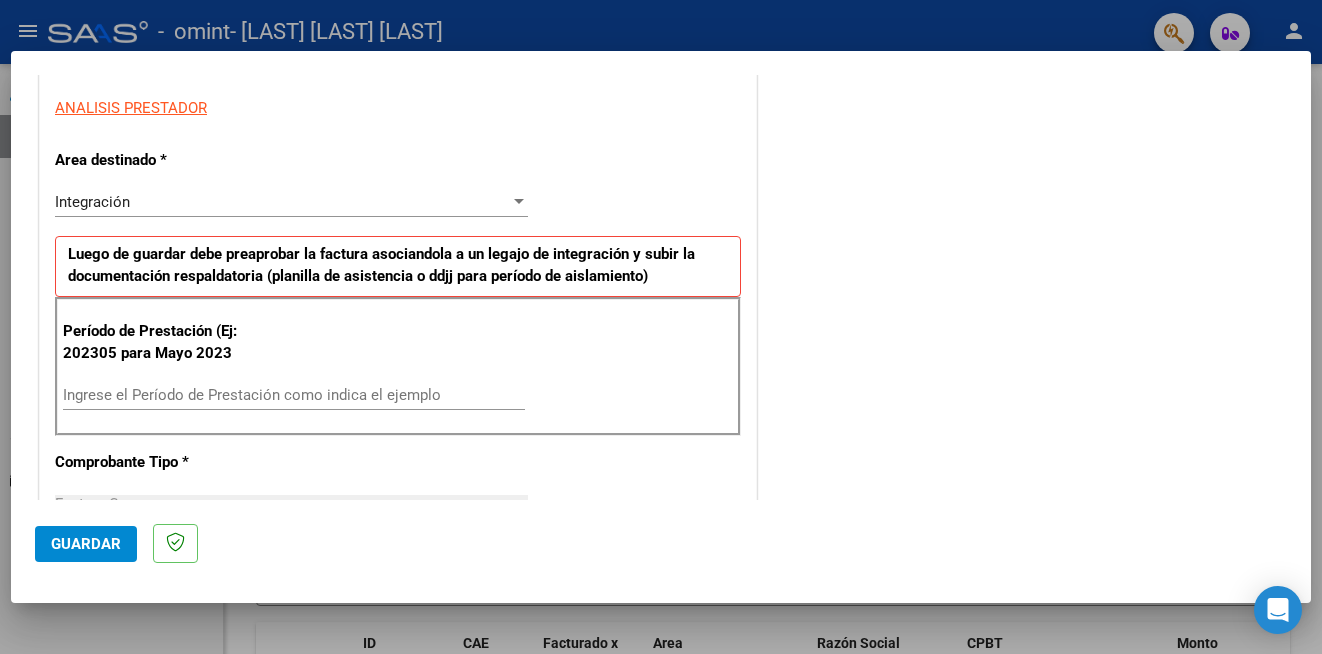 click on "Ingrese el Período de Prestación como indica el ejemplo" at bounding box center [294, 395] 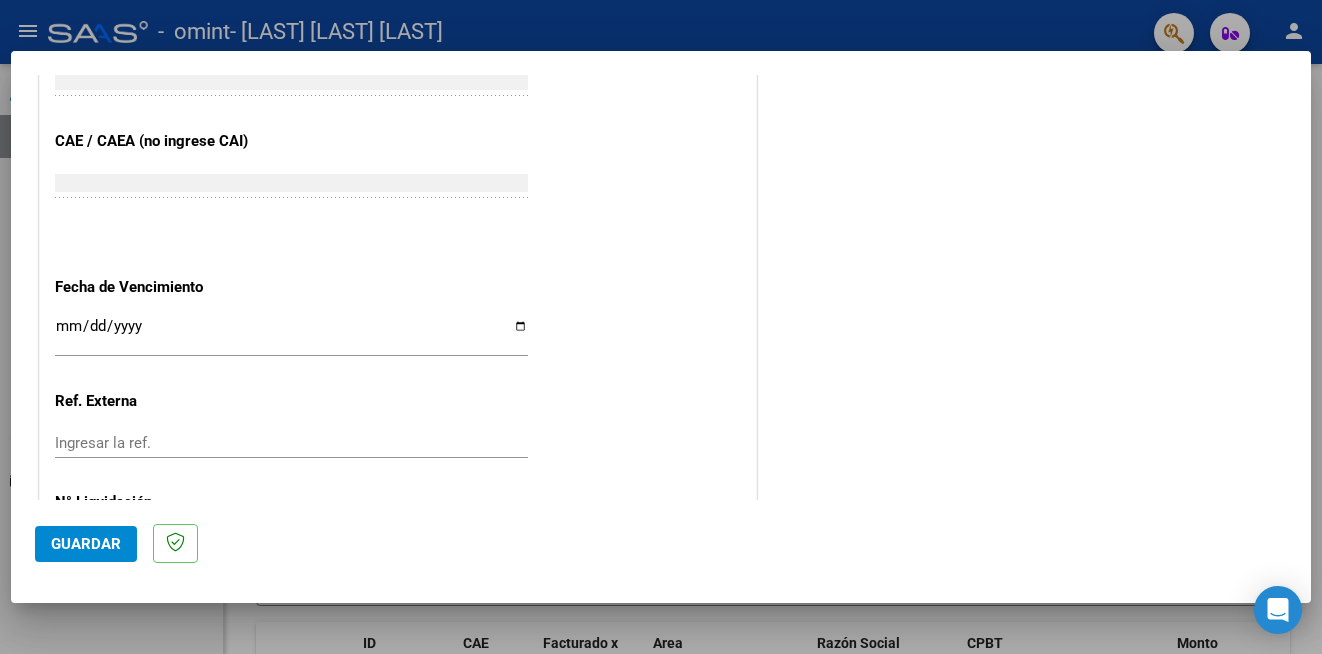 scroll, scrollTop: 1273, scrollLeft: 0, axis: vertical 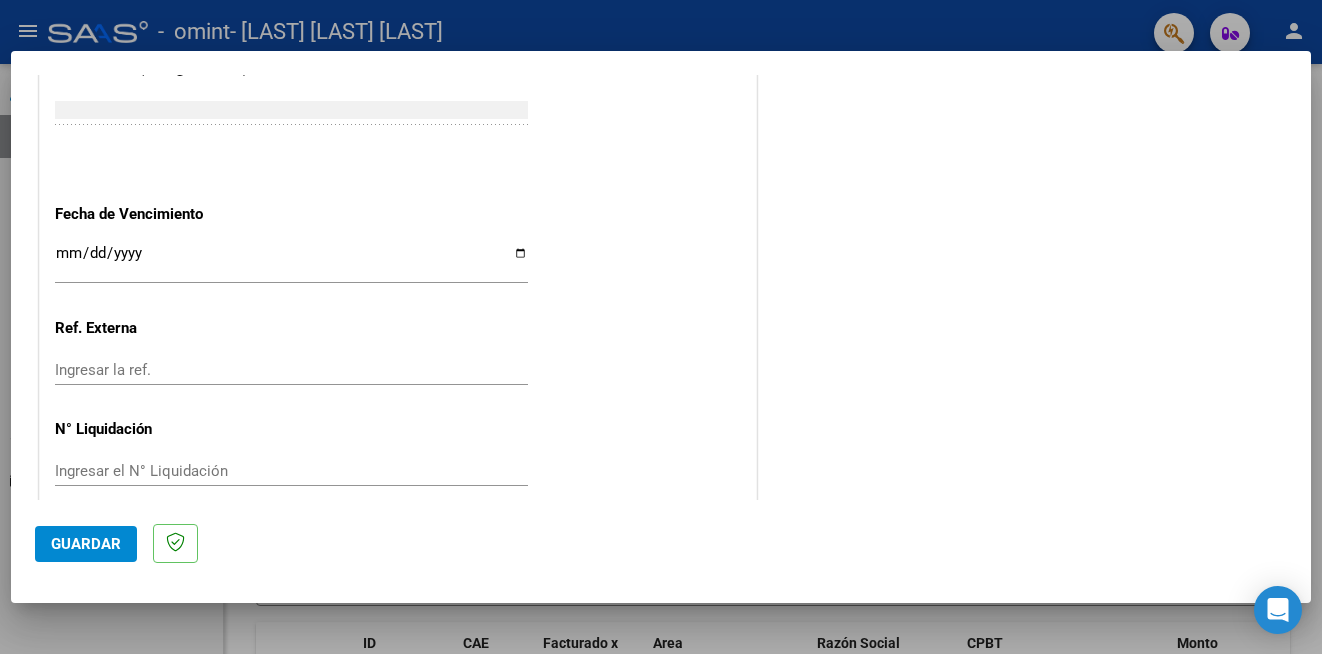 type on "202507" 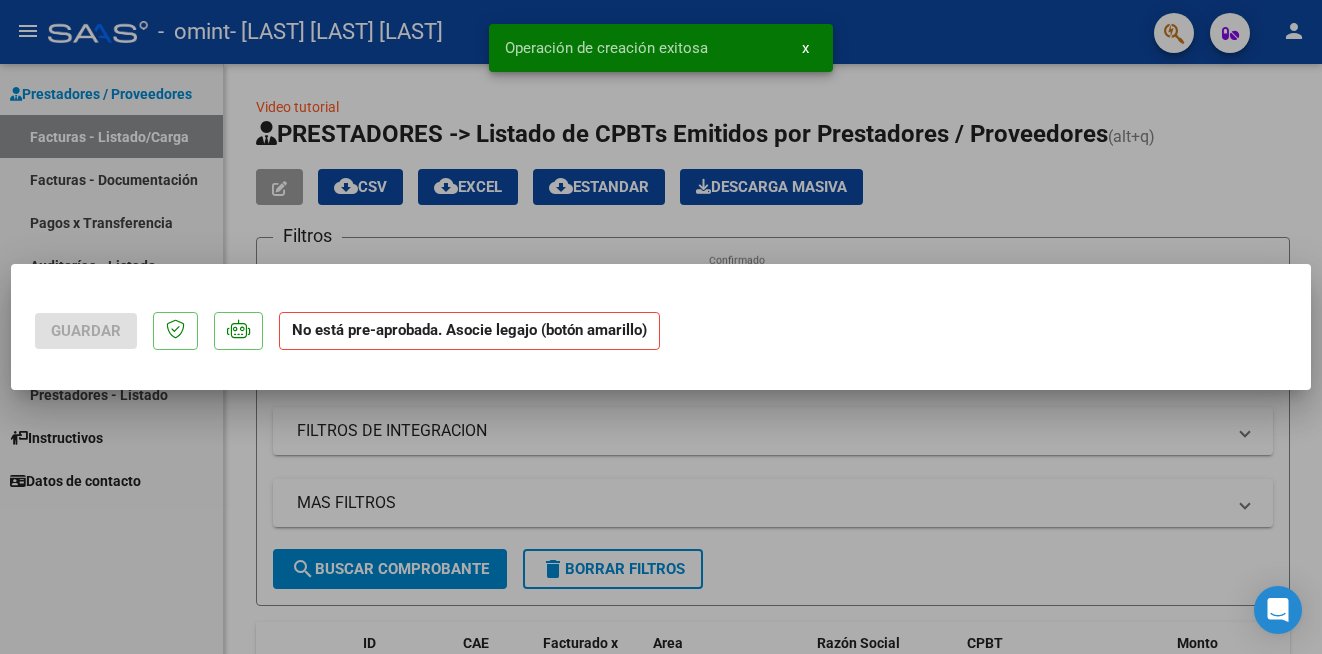 scroll, scrollTop: 0, scrollLeft: 0, axis: both 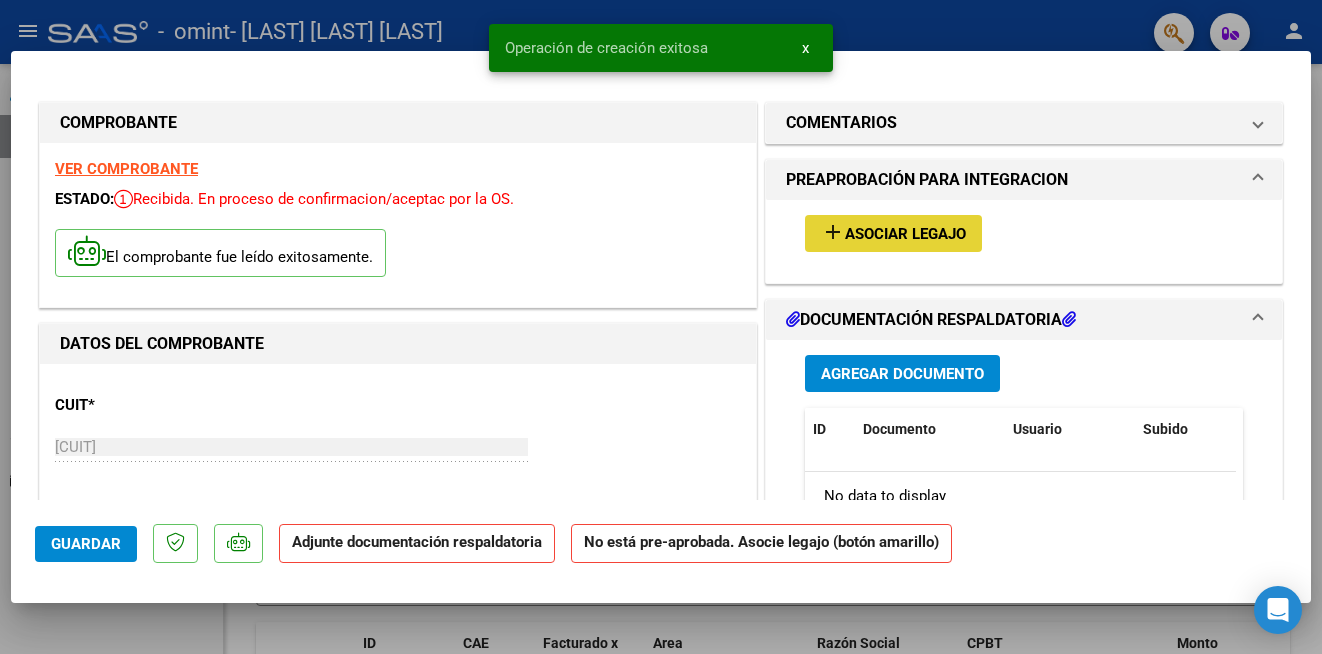 click on "Asociar Legajo" at bounding box center [905, 234] 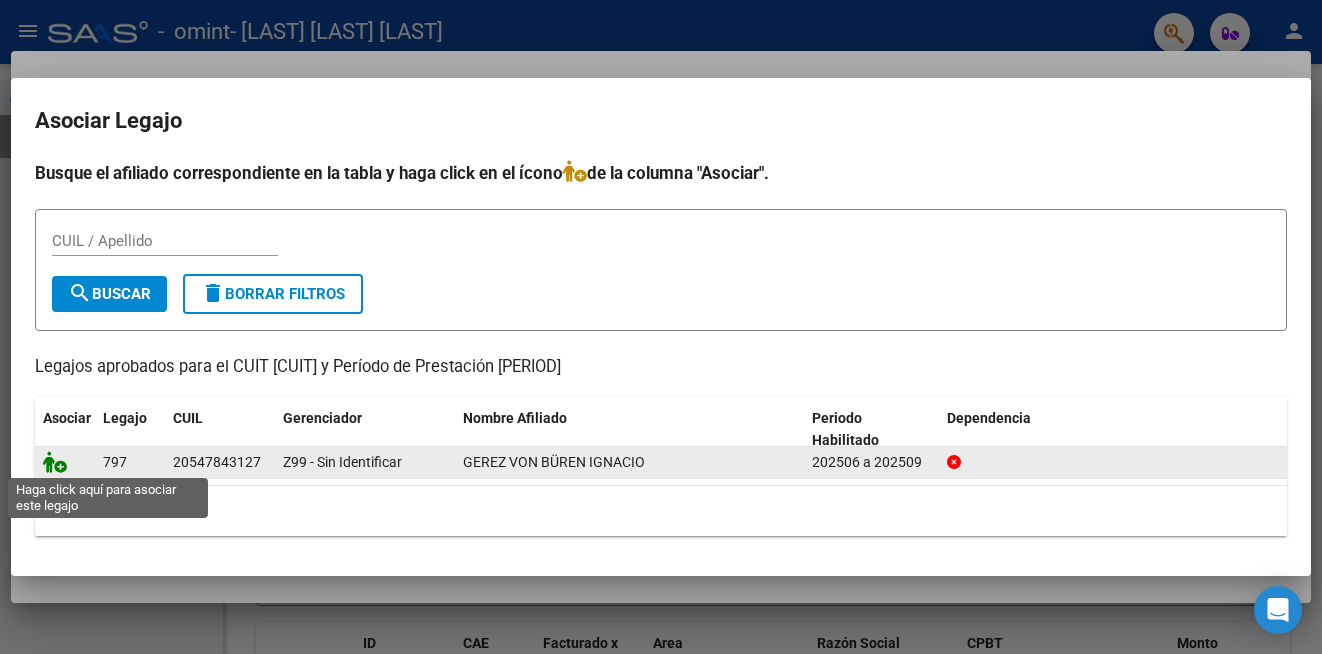 click 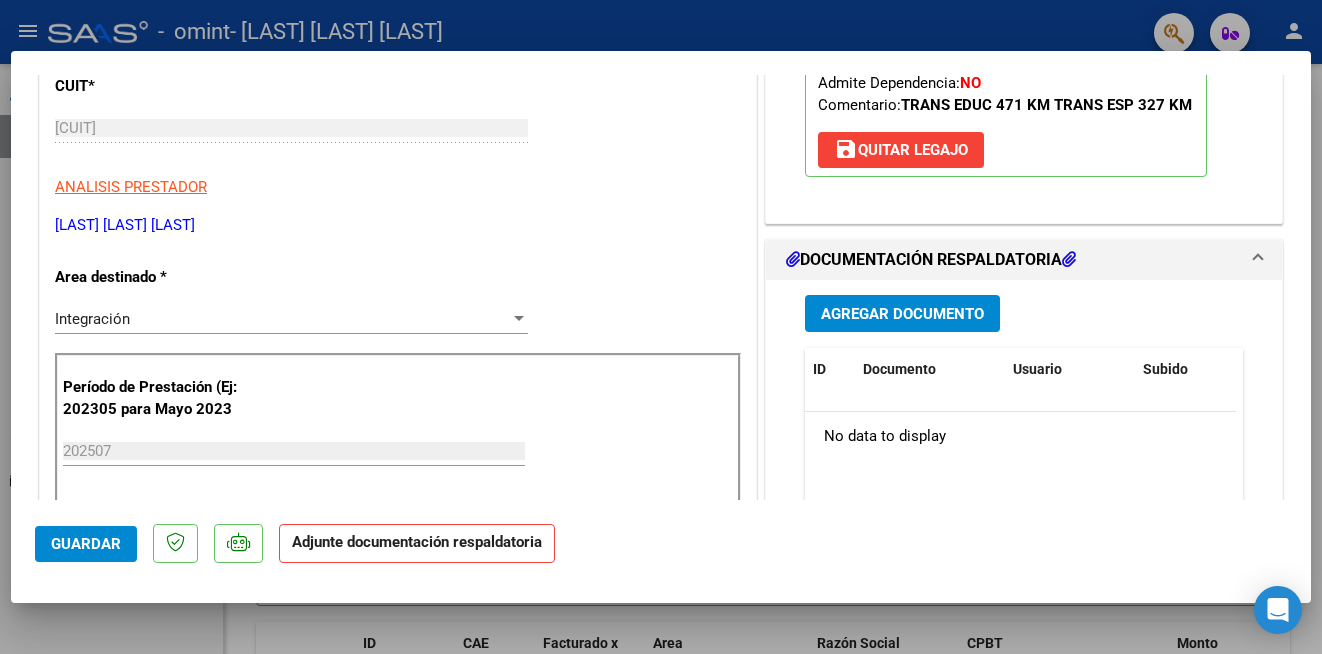 scroll, scrollTop: 360, scrollLeft: 0, axis: vertical 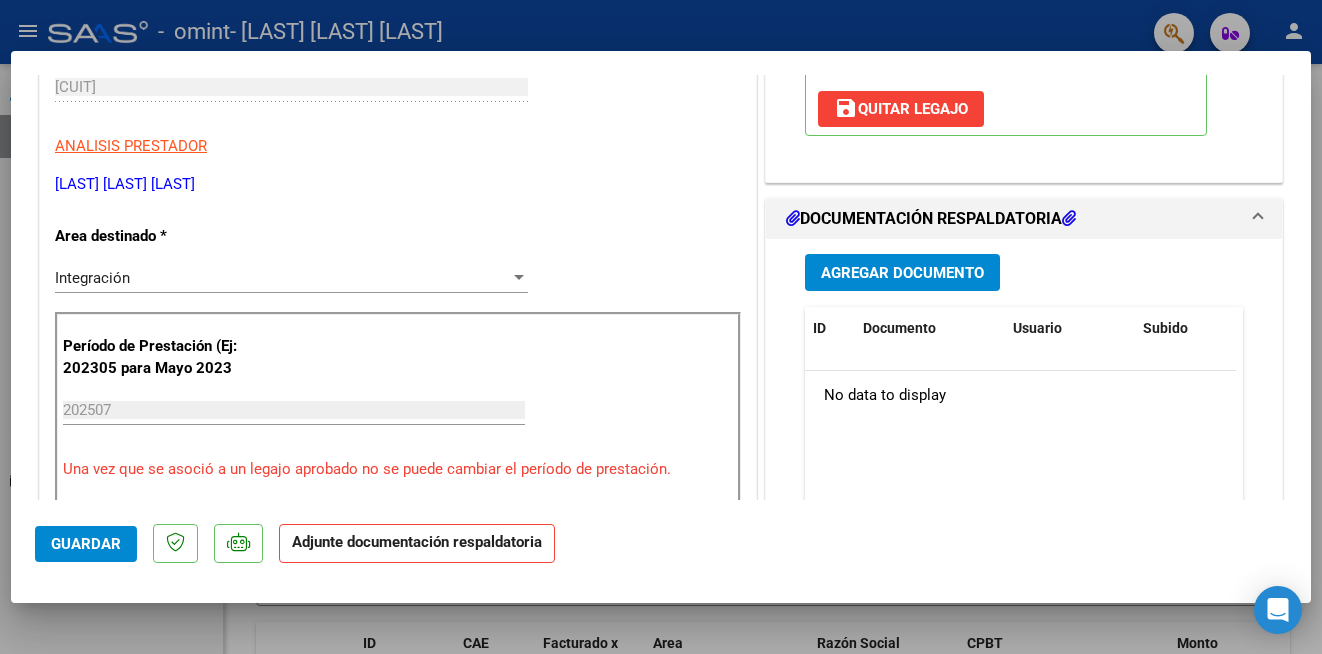 click on "Agregar Documento" at bounding box center [902, 273] 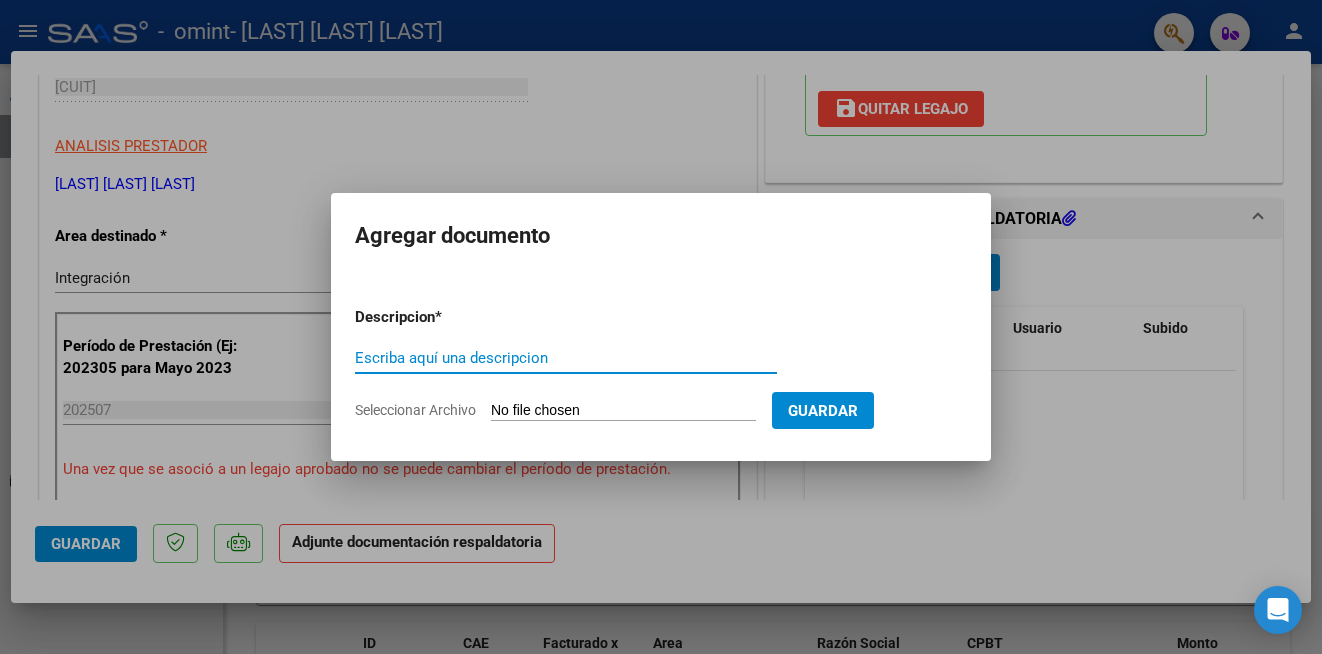 click on "Escriba aquí una descripcion" at bounding box center [566, 358] 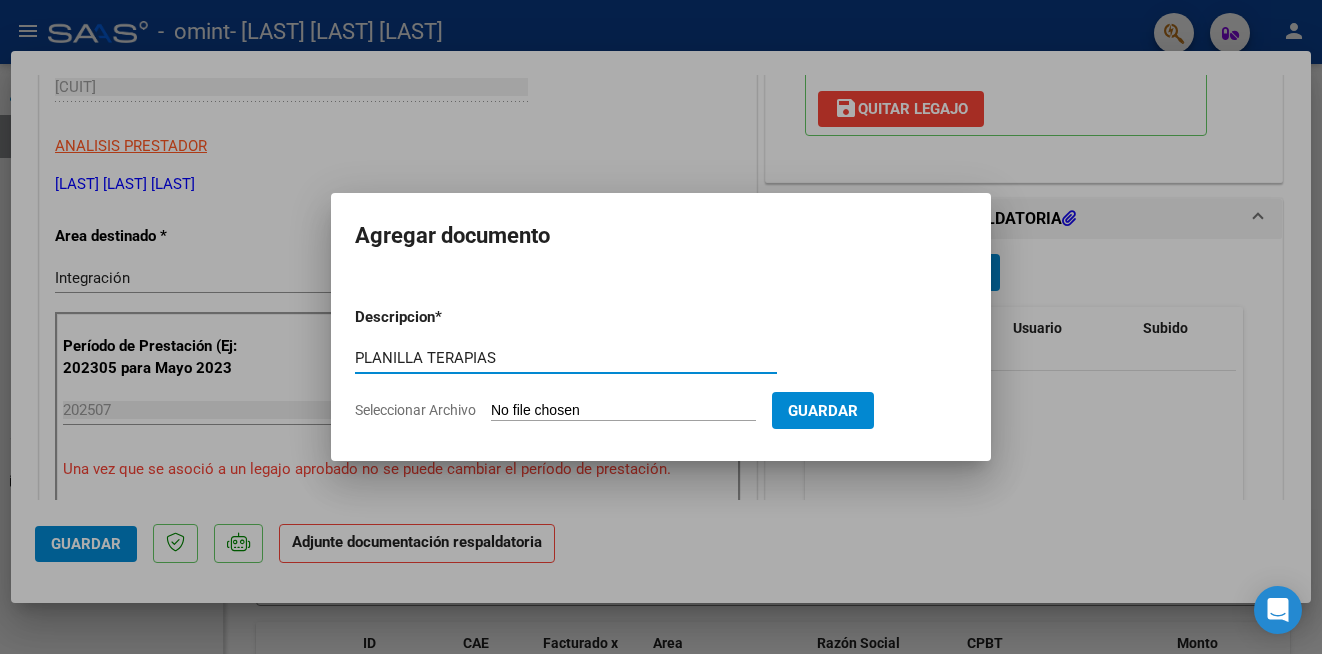 type on "PLANILLA TERAPIAS" 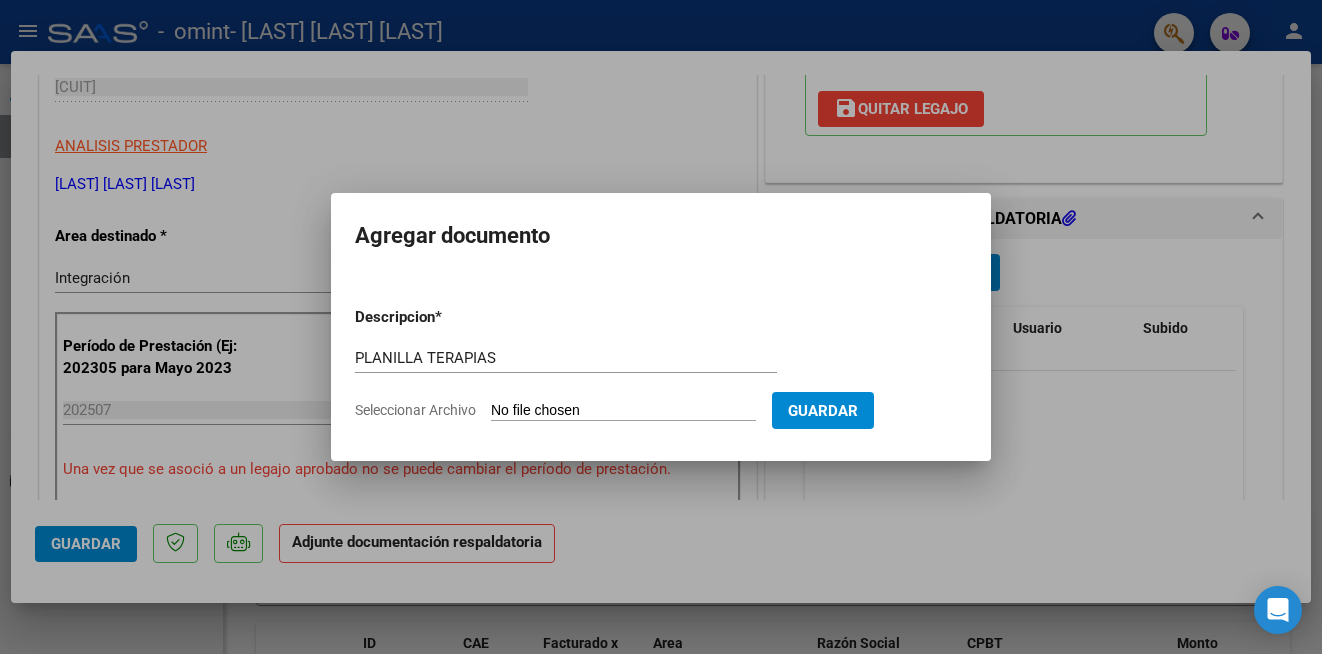 type on "C:\fakepath\AnyScanner_08_07_2025 (1).pdf" 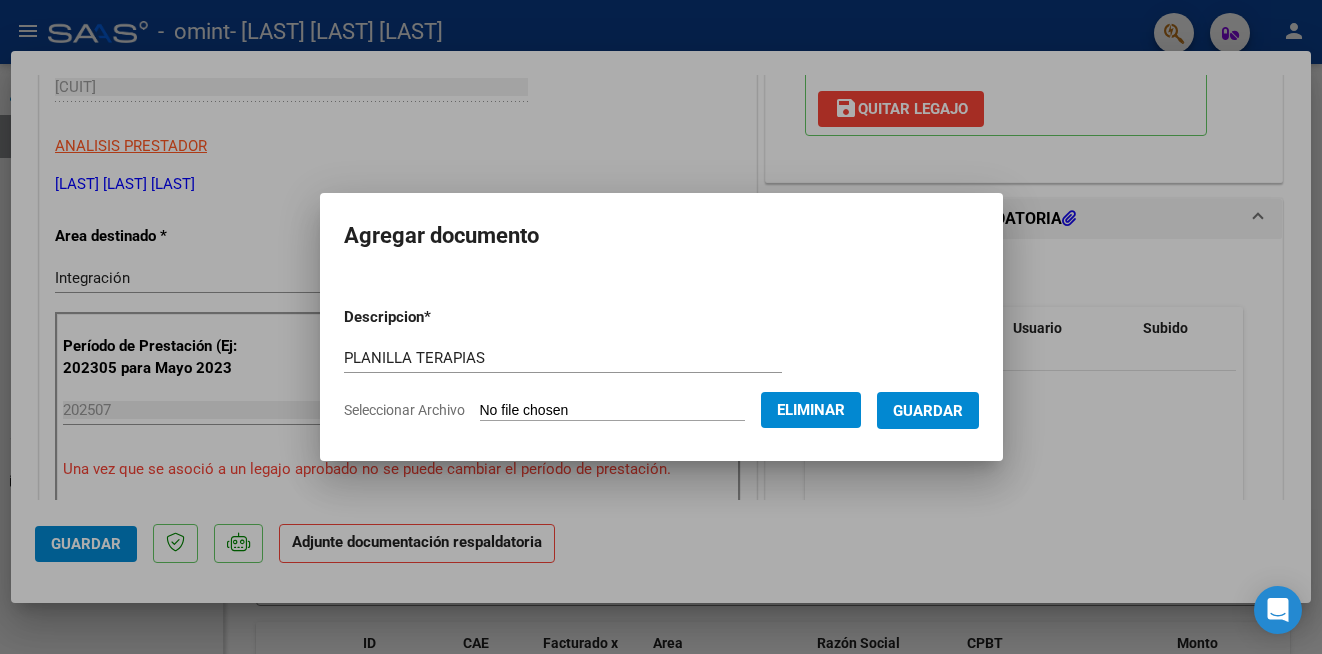 click on "Guardar" at bounding box center (928, 411) 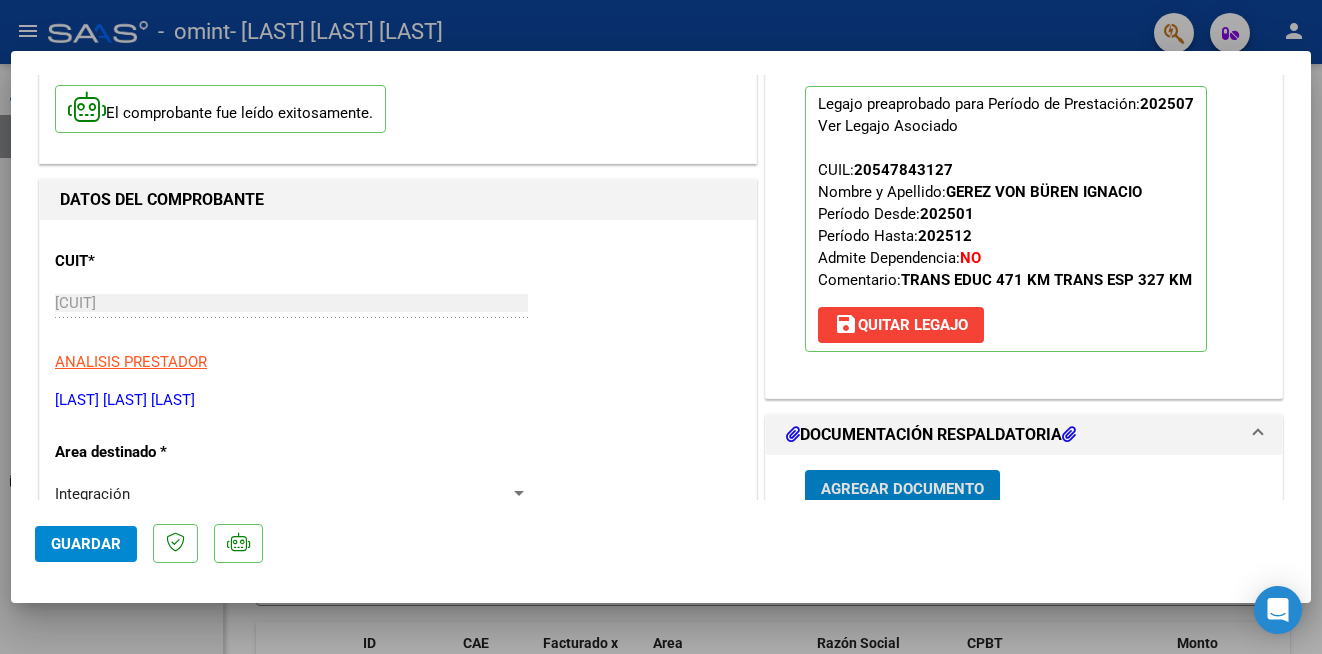 scroll, scrollTop: 0, scrollLeft: 0, axis: both 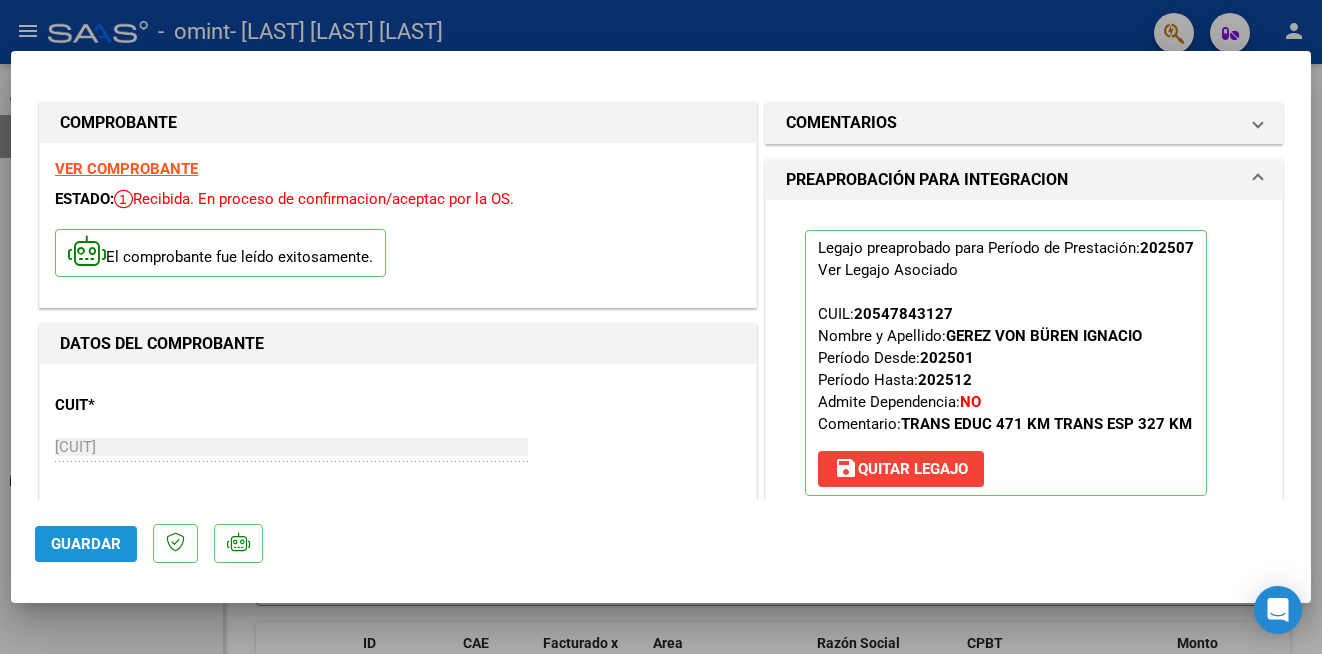 click on "Guardar" 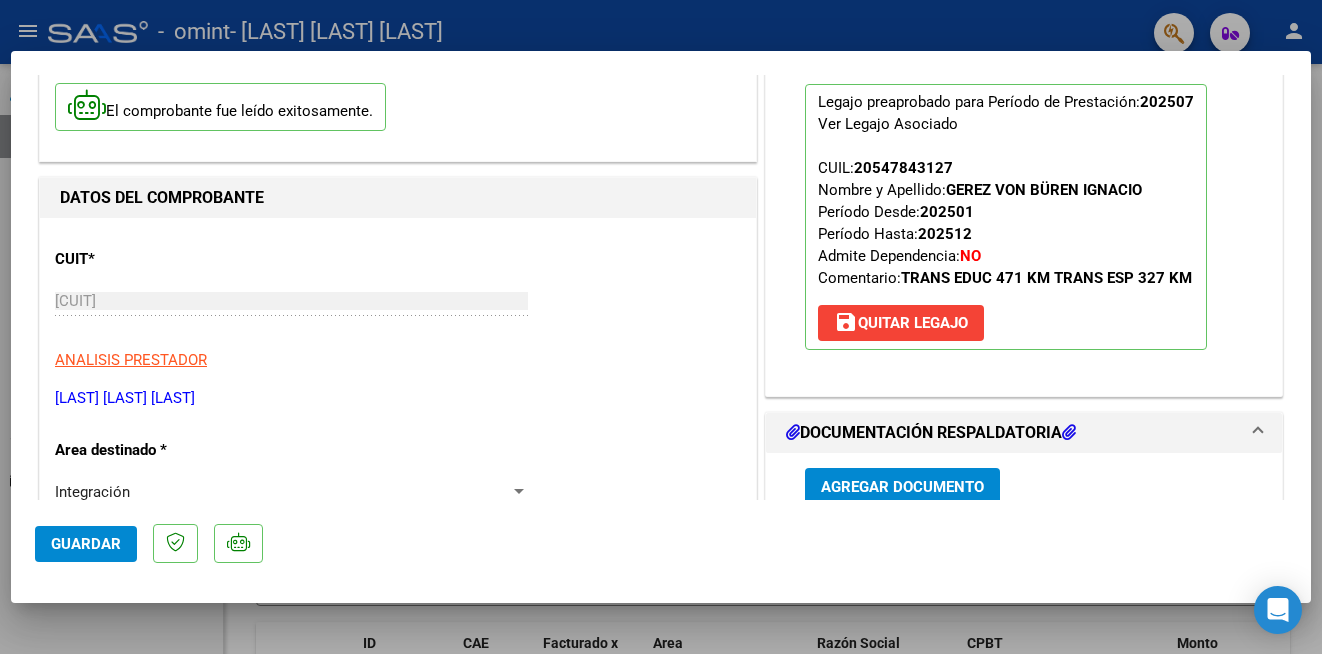 scroll, scrollTop: 0, scrollLeft: 0, axis: both 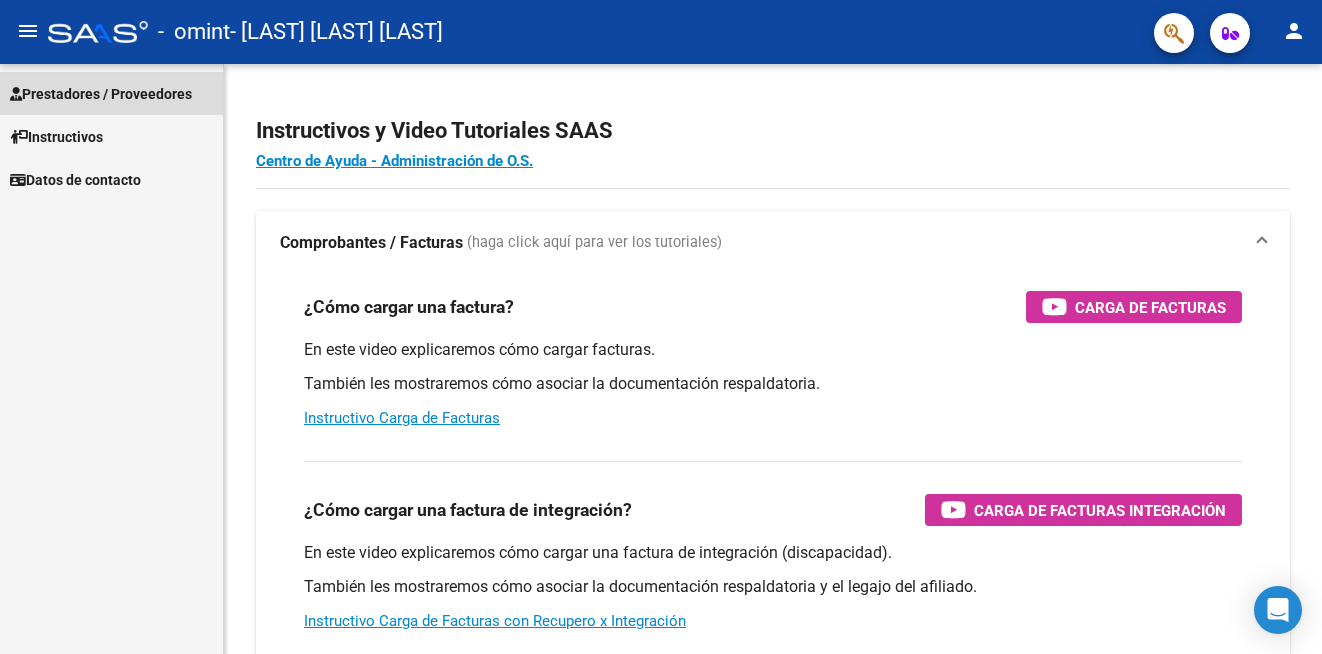 click on "Prestadores / Proveedores" at bounding box center (111, 93) 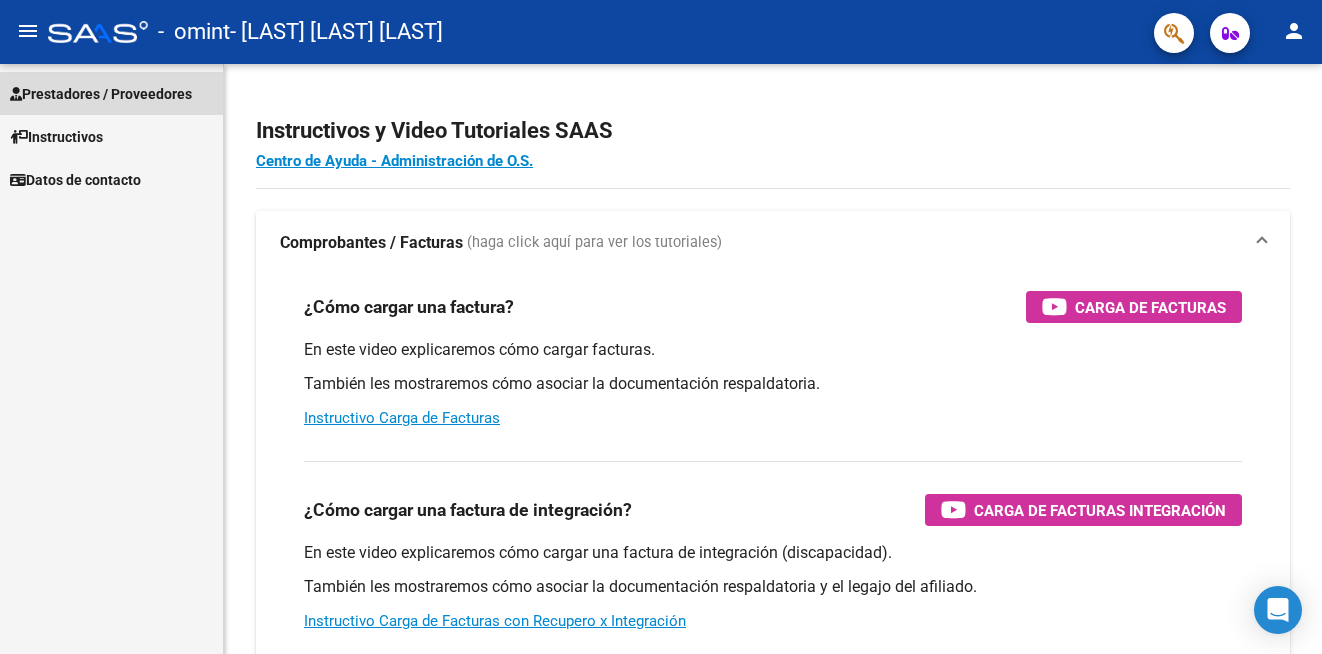 click on "Prestadores / Proveedores" at bounding box center (101, 94) 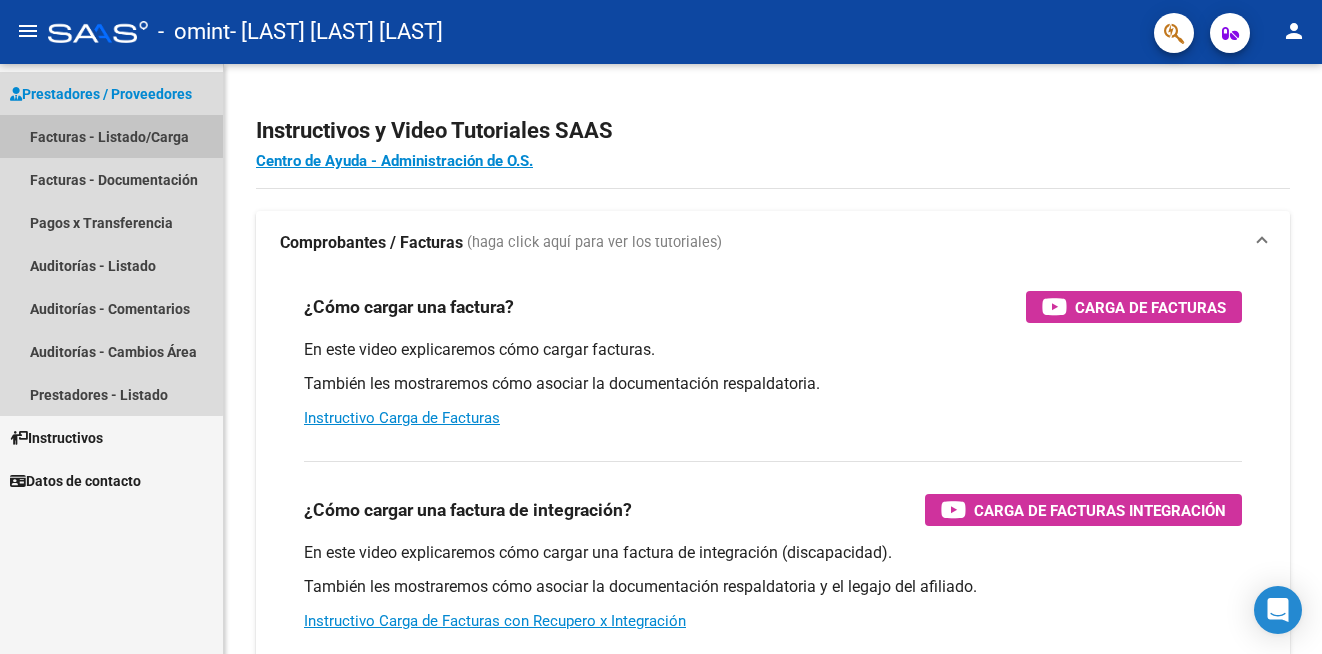 click on "Facturas - Listado/Carga" at bounding box center [111, 136] 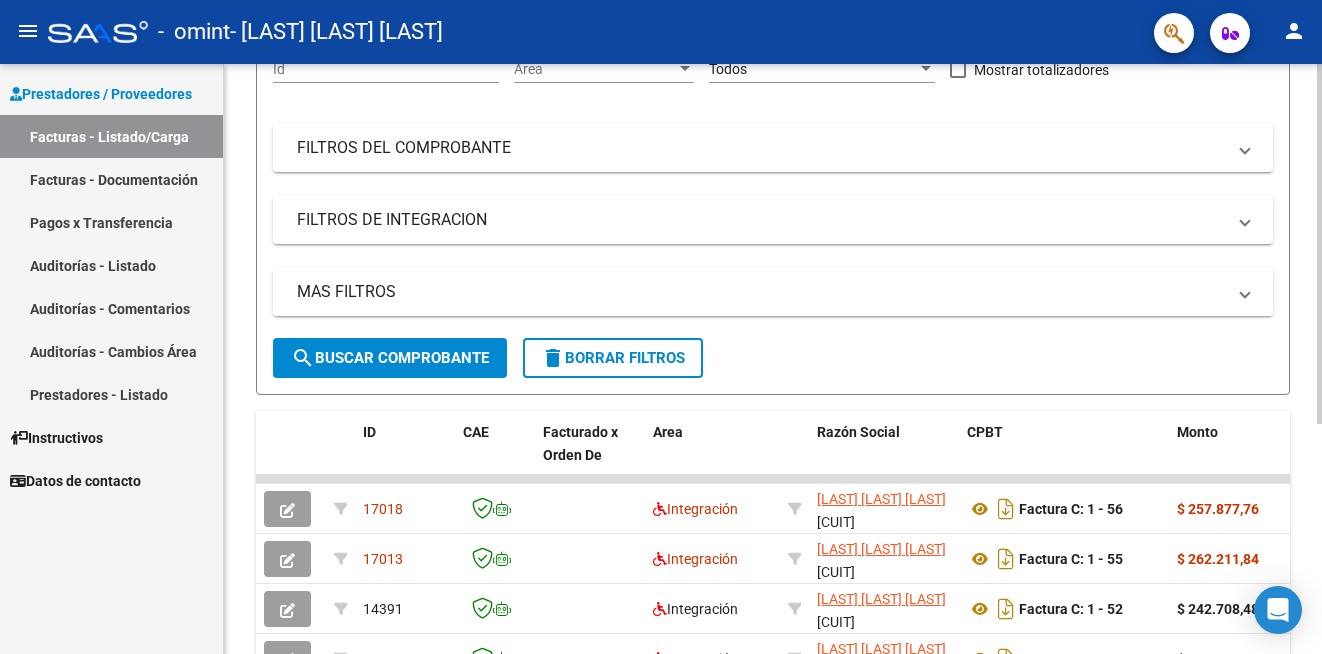 scroll, scrollTop: 377, scrollLeft: 0, axis: vertical 